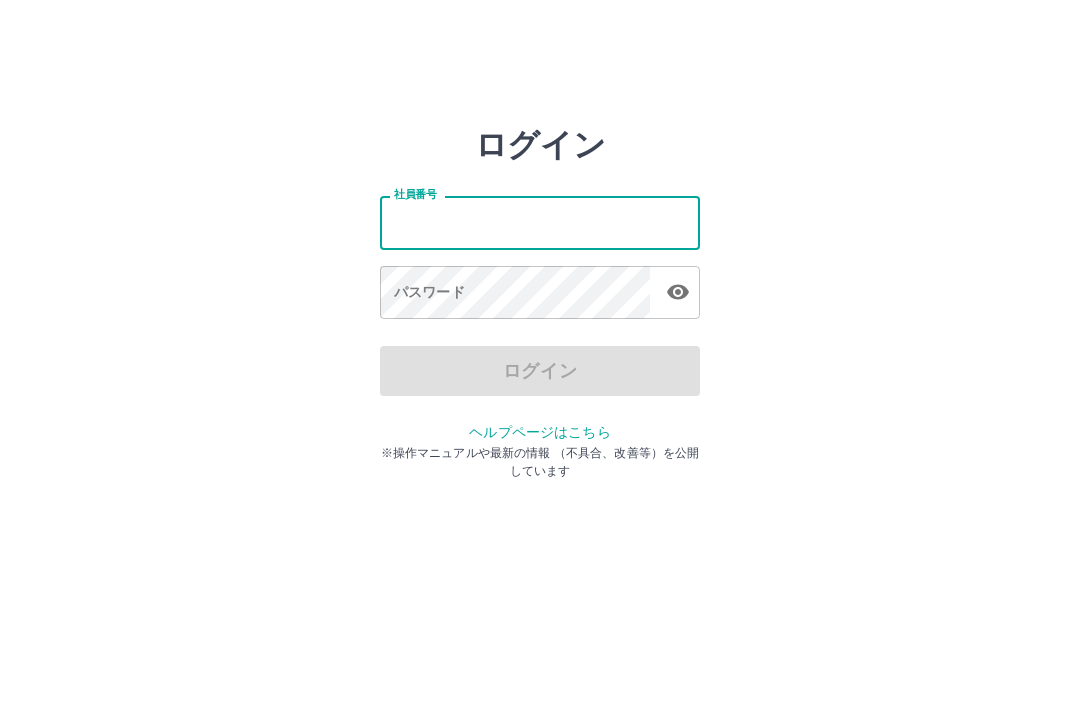 scroll, scrollTop: 0, scrollLeft: 0, axis: both 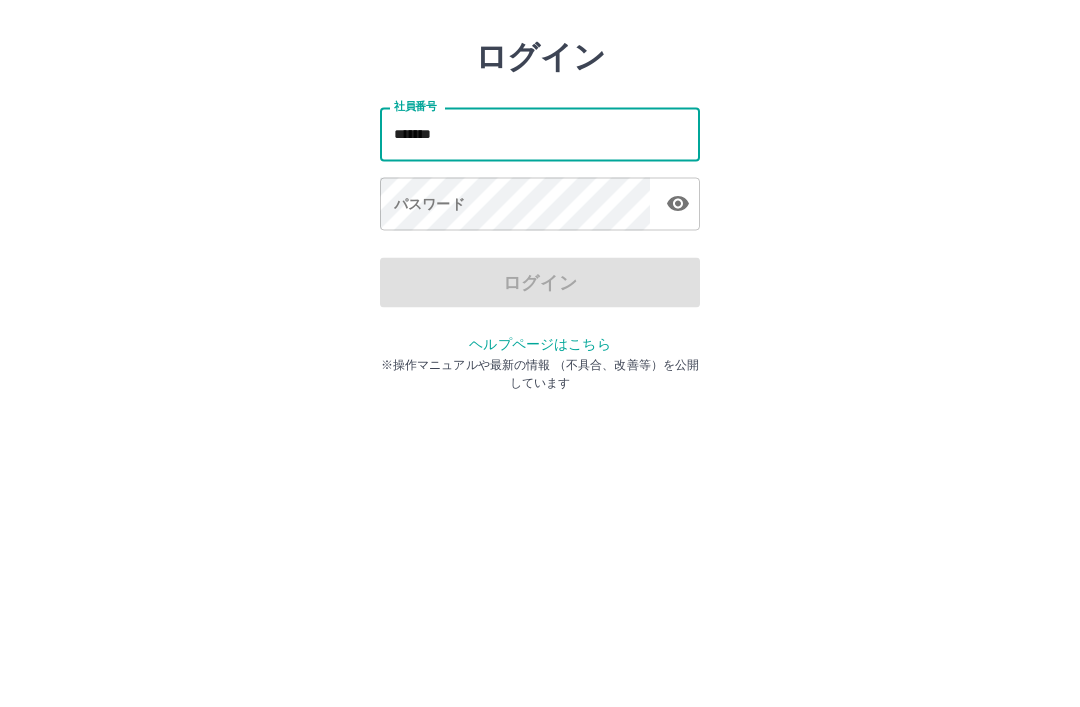 type on "*******" 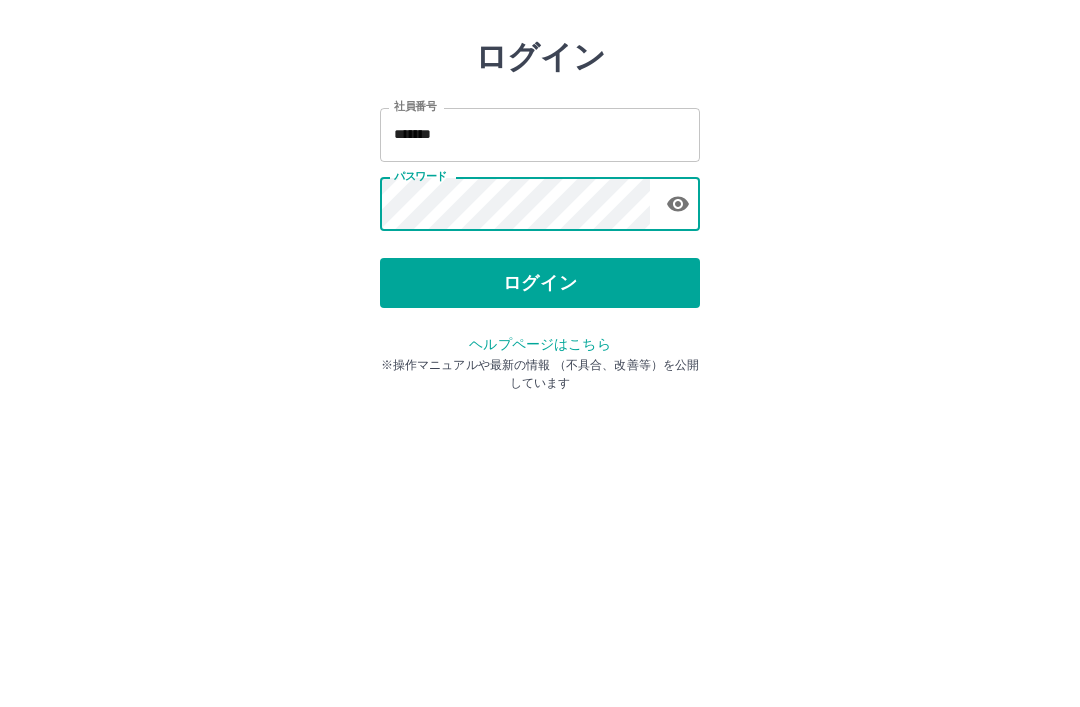 click on "ログイン" at bounding box center [540, 371] 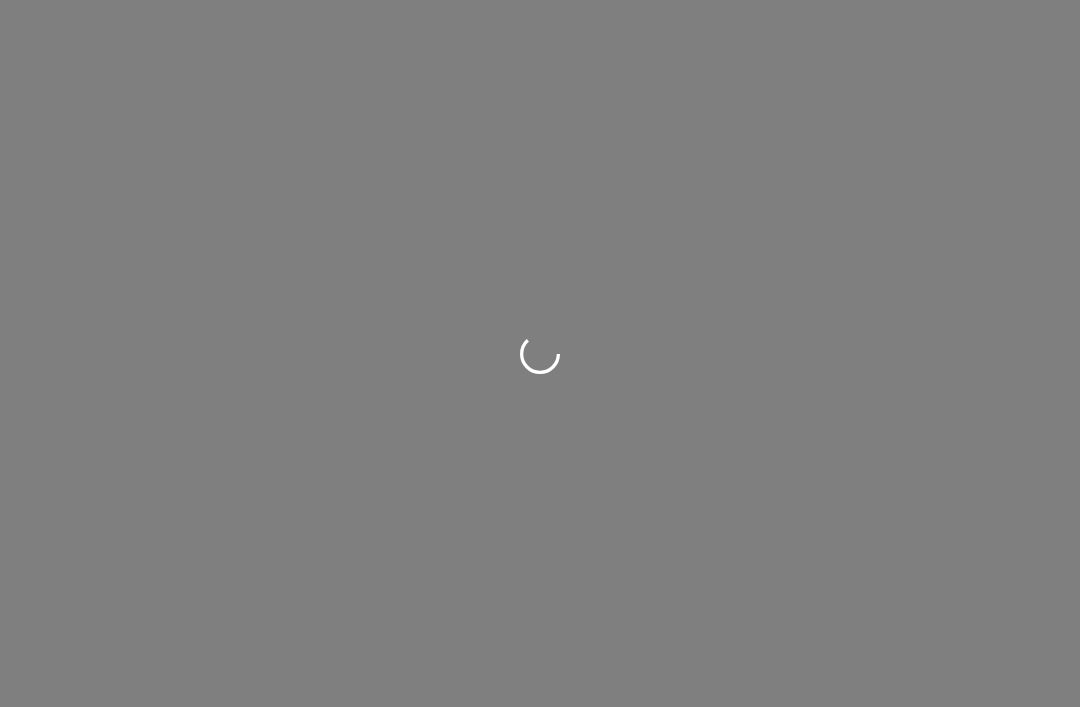 scroll, scrollTop: 0, scrollLeft: 0, axis: both 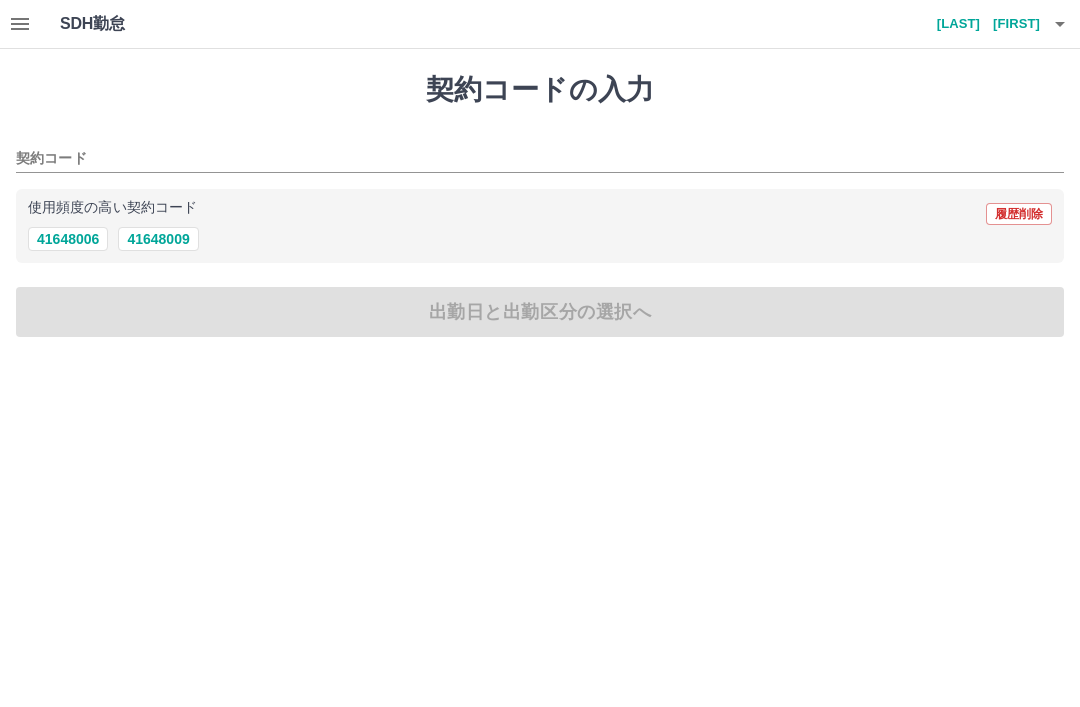 click 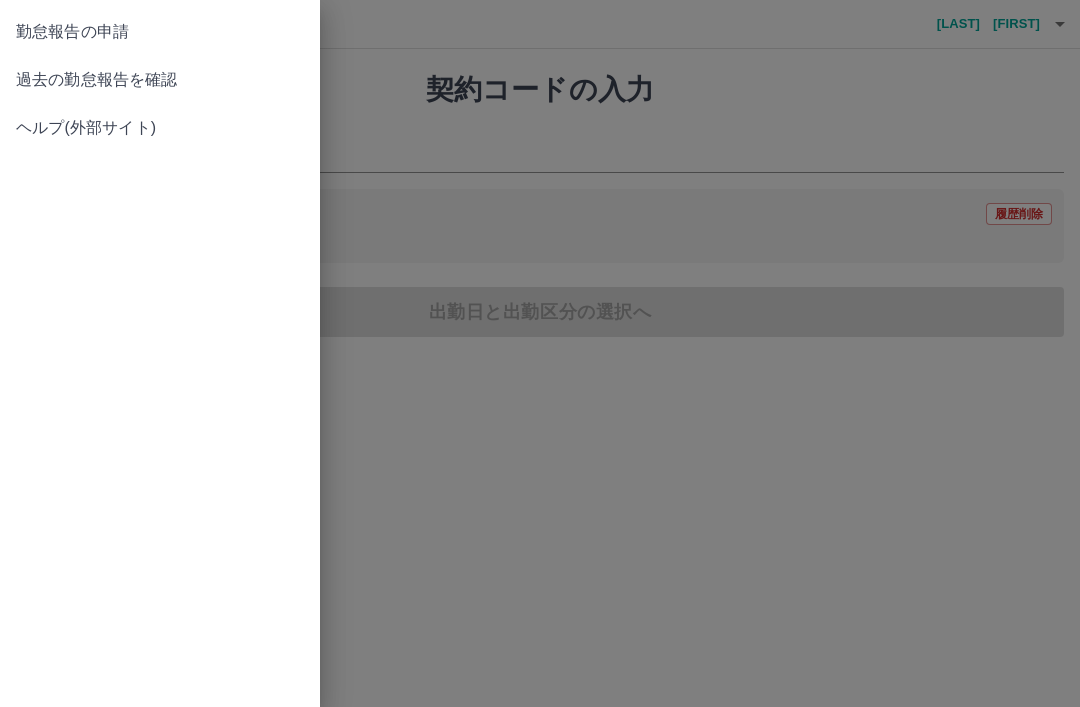 click on "過去の勤怠報告を確認" at bounding box center (160, 80) 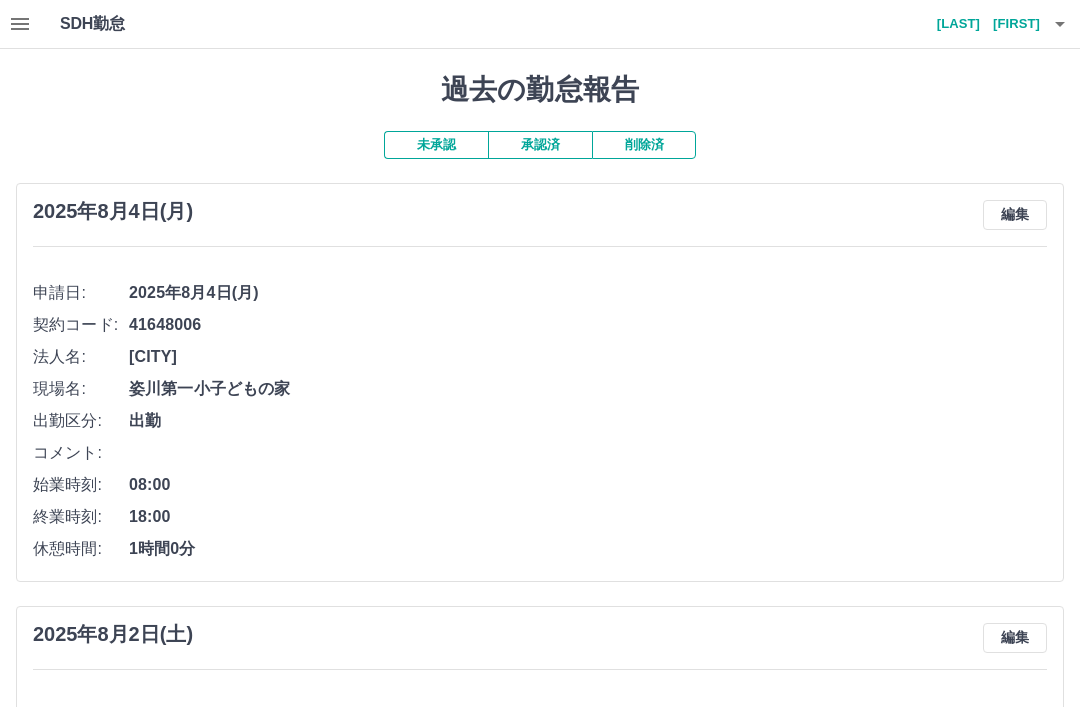 click on "編集" at bounding box center (1015, 215) 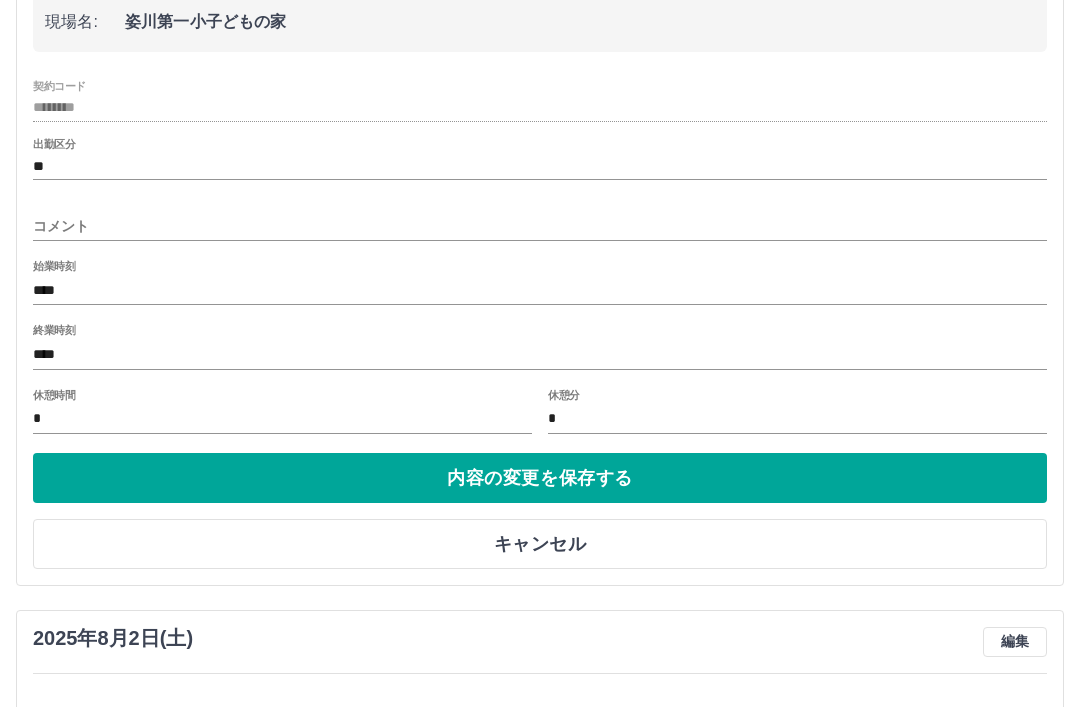 scroll, scrollTop: 345, scrollLeft: 0, axis: vertical 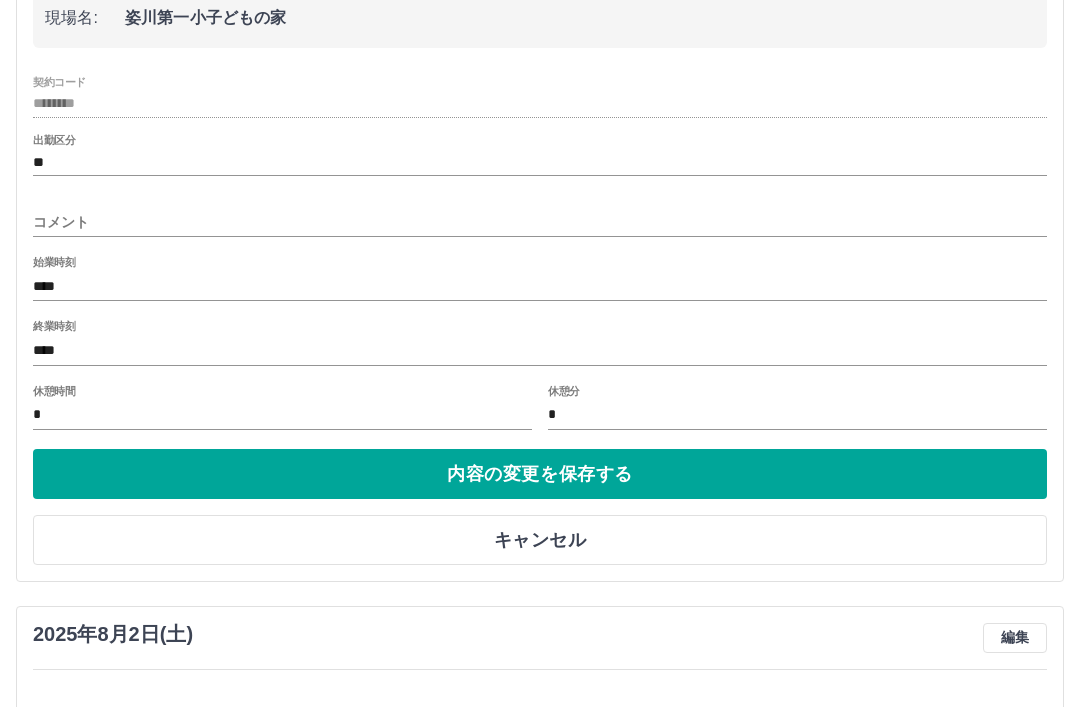 click on "****" at bounding box center (540, 351) 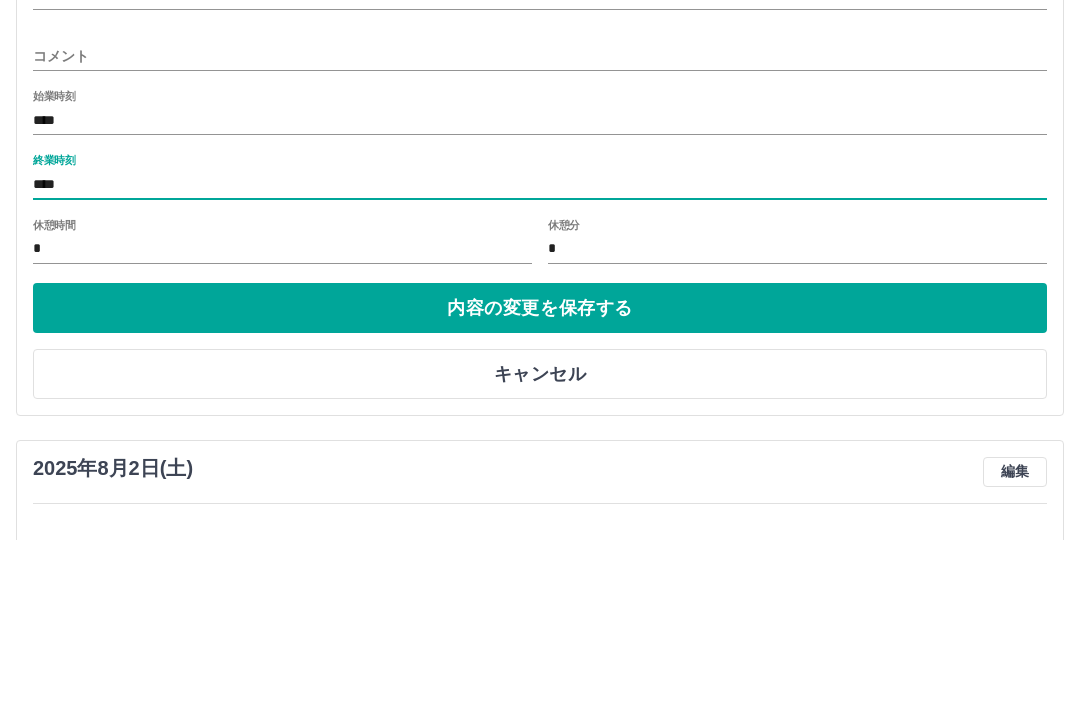 type on "****" 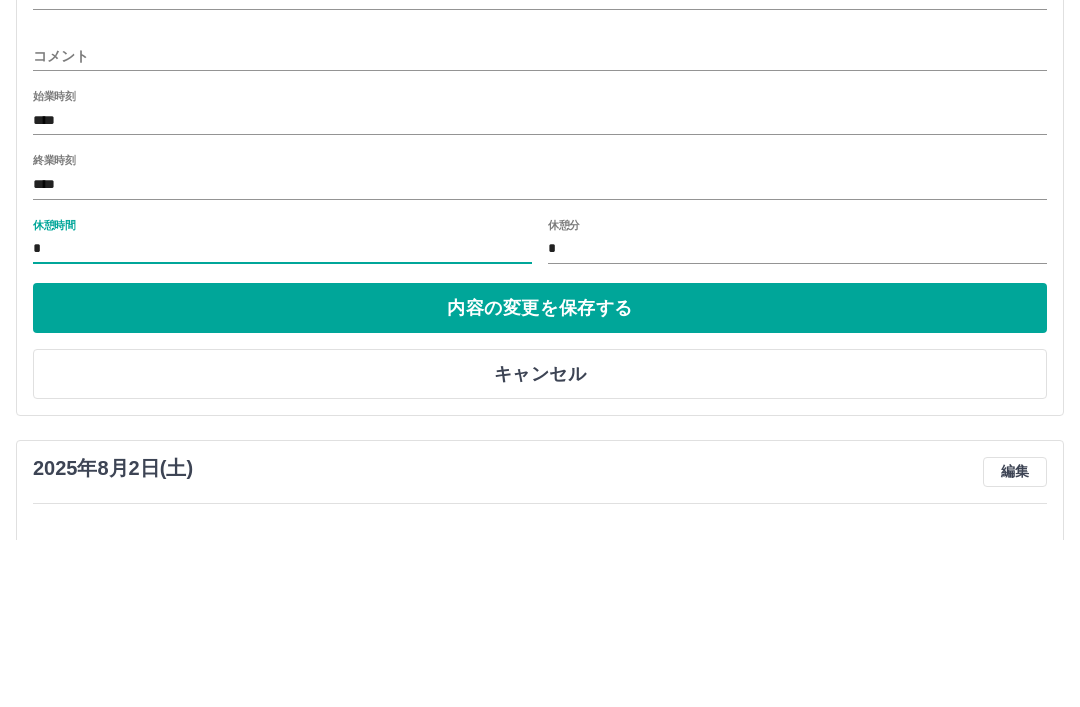 click on "*" at bounding box center (282, 416) 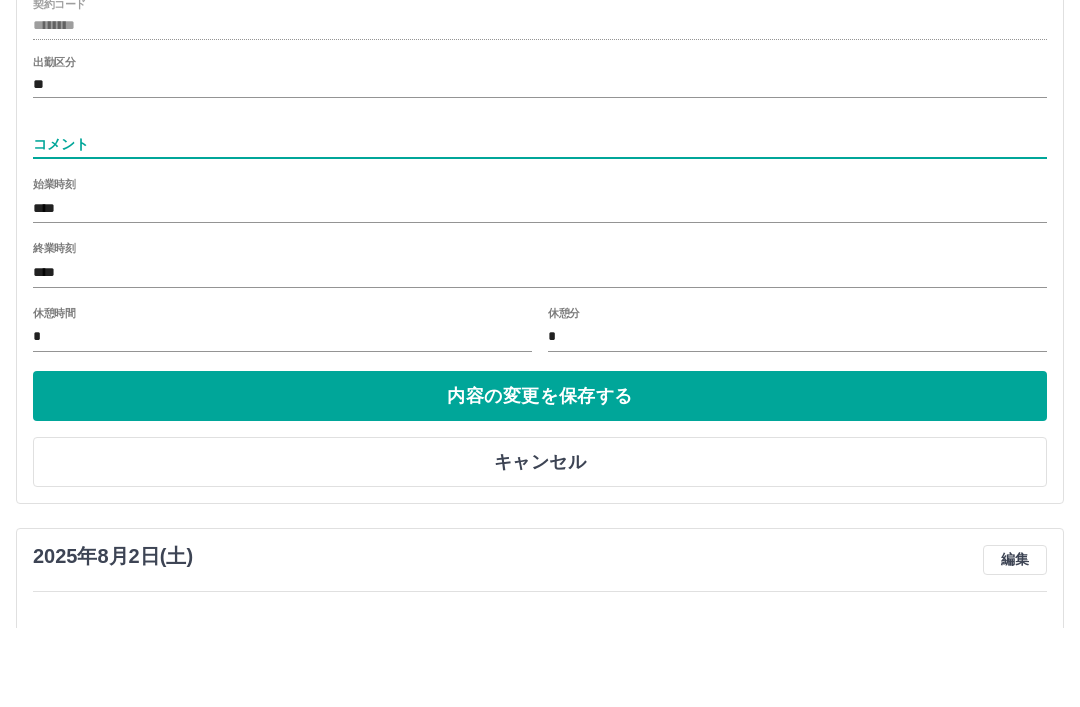 click on "**" at bounding box center [540, 163] 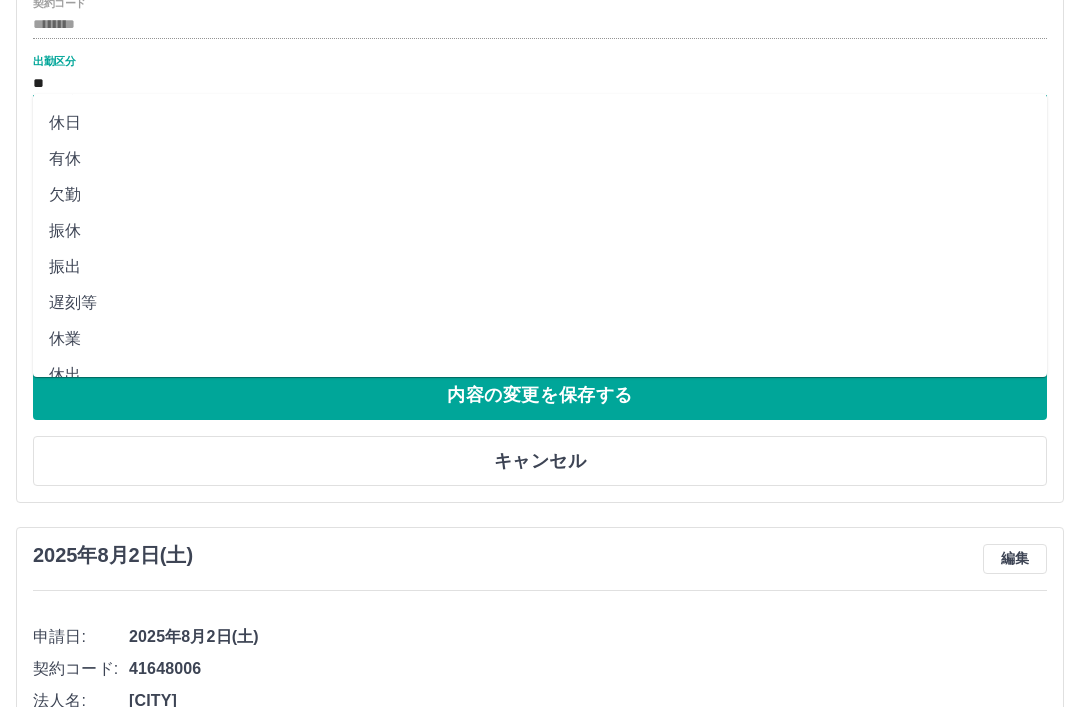scroll, scrollTop: 36, scrollLeft: 0, axis: vertical 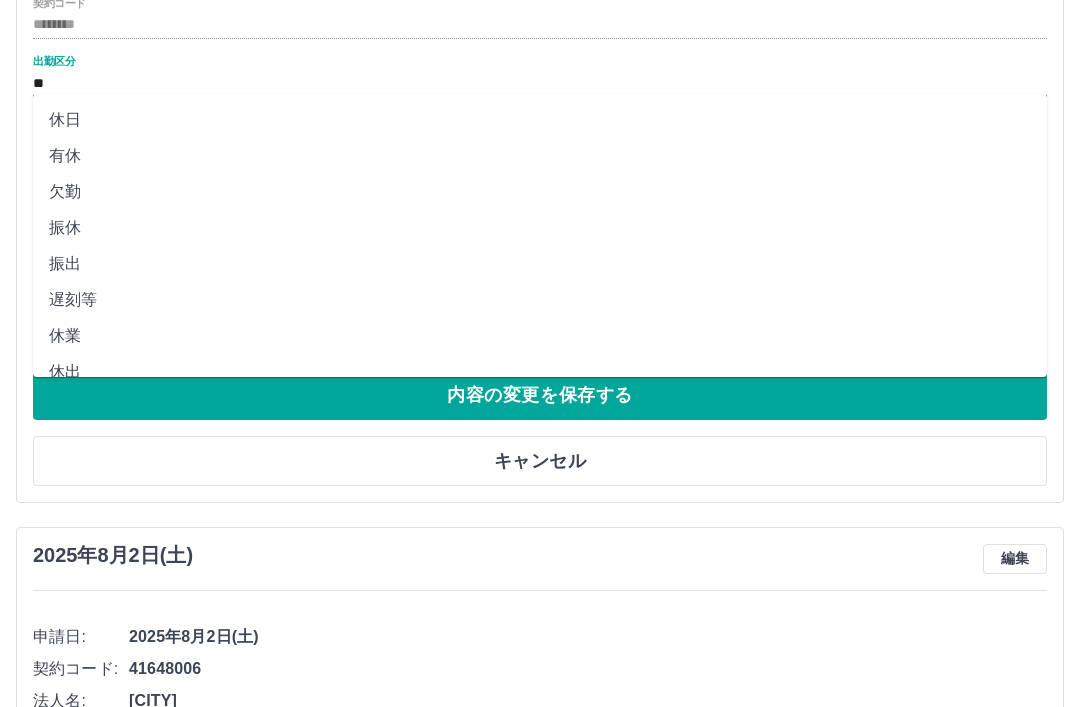 click on "遅刻等" at bounding box center (540, 300) 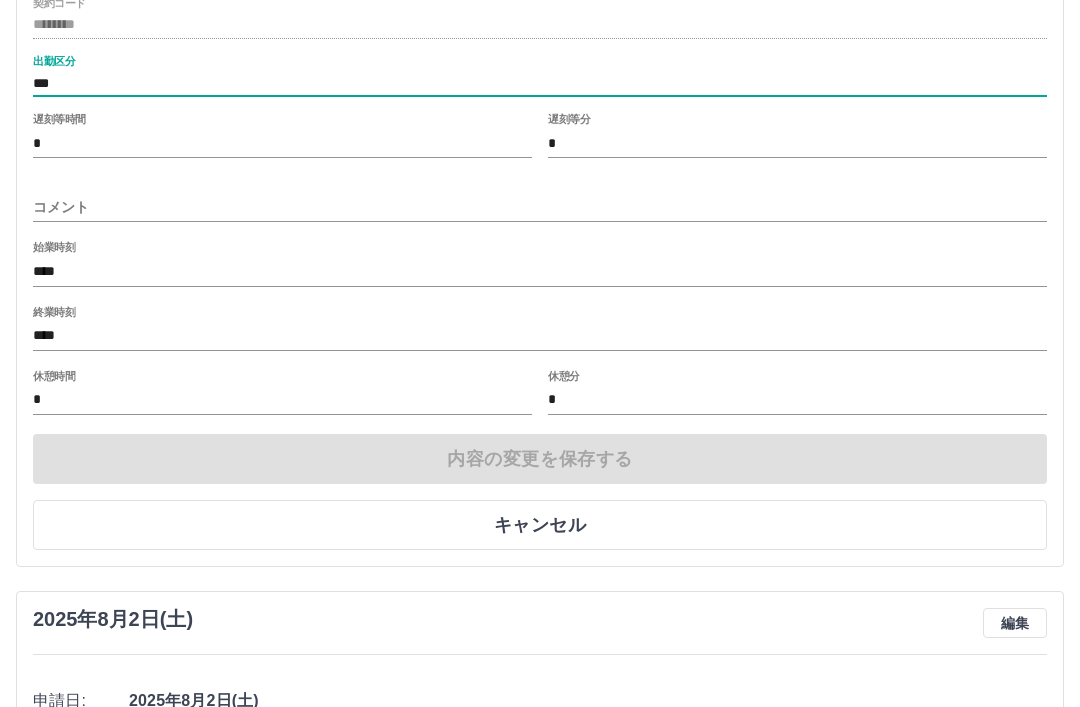 click on "コメント" at bounding box center (540, 207) 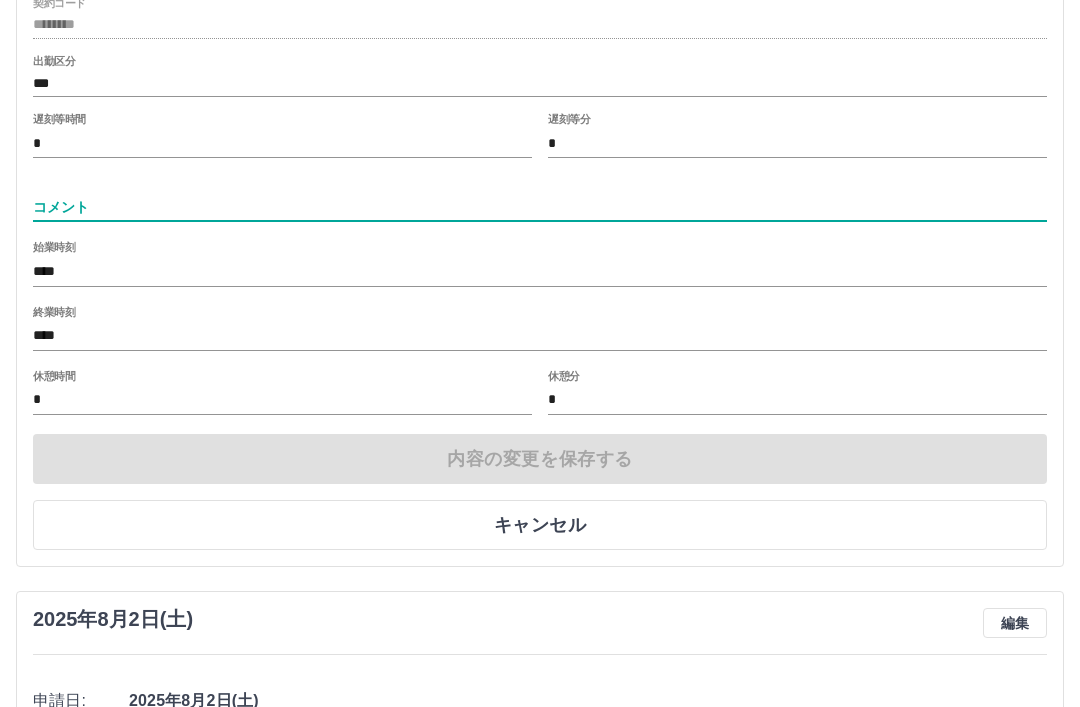 scroll, scrollTop: 424, scrollLeft: 0, axis: vertical 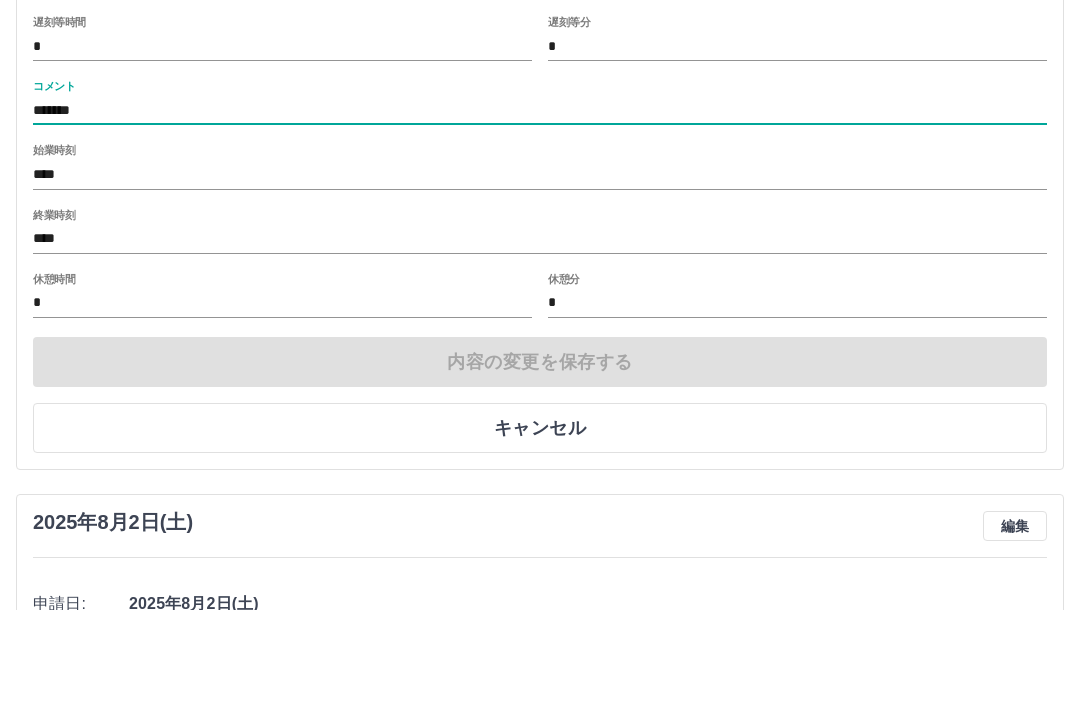 type on "*******" 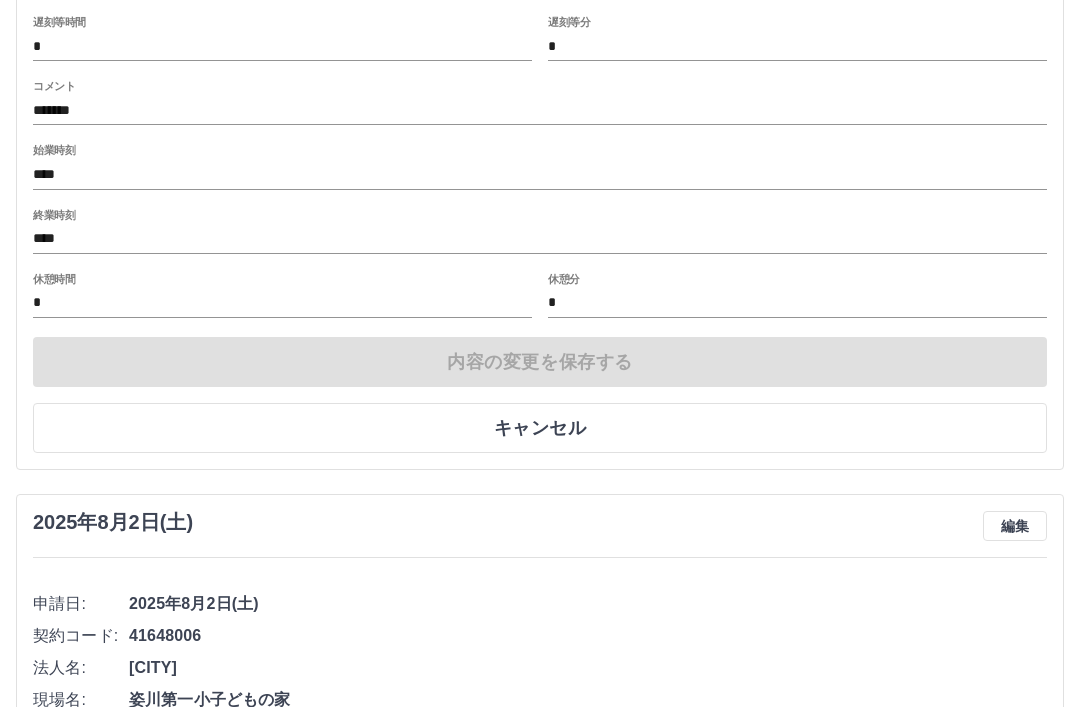 click on "*" at bounding box center (797, 303) 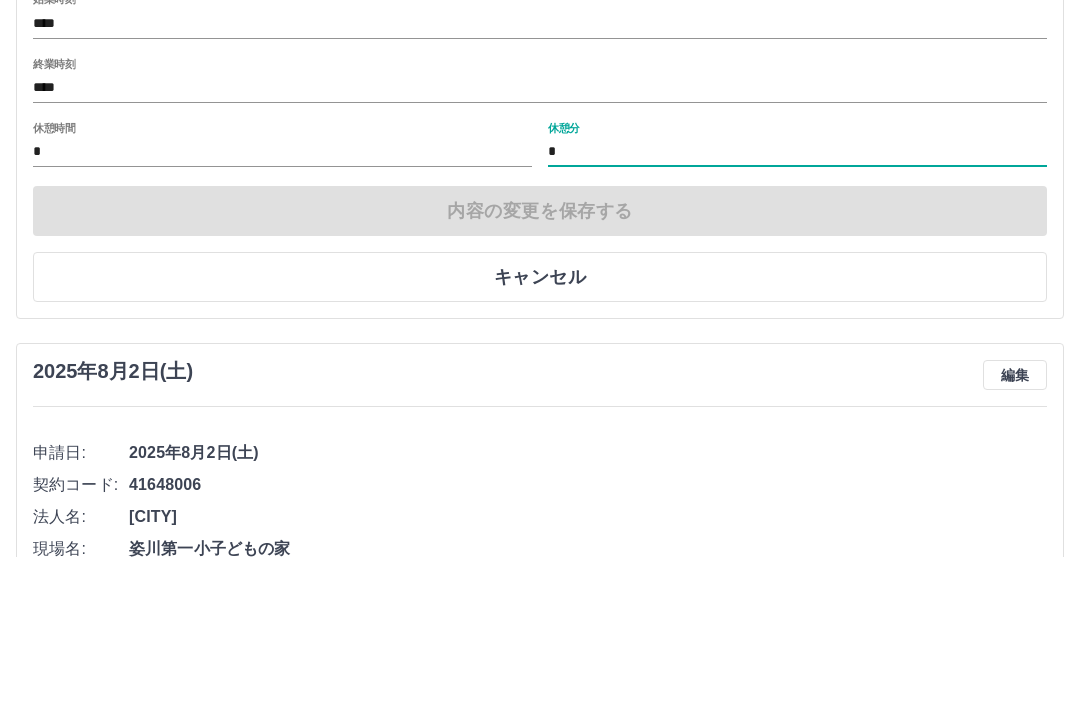click on "内容の変更を保存する キャンセル" at bounding box center (540, 395) 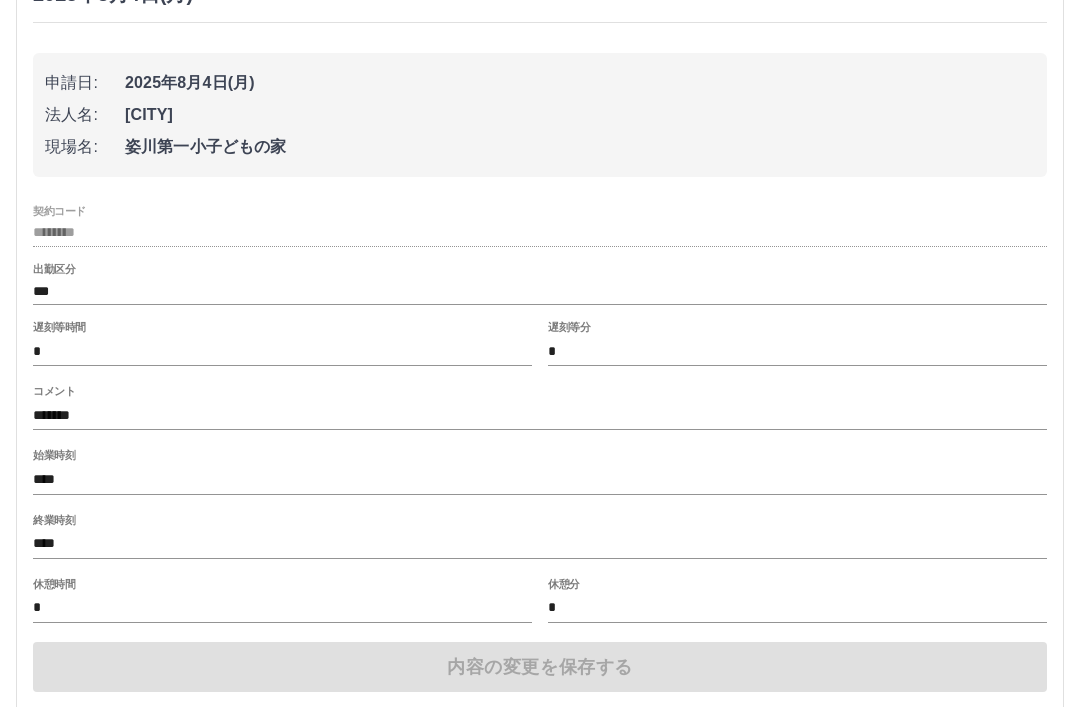 scroll, scrollTop: 215, scrollLeft: 0, axis: vertical 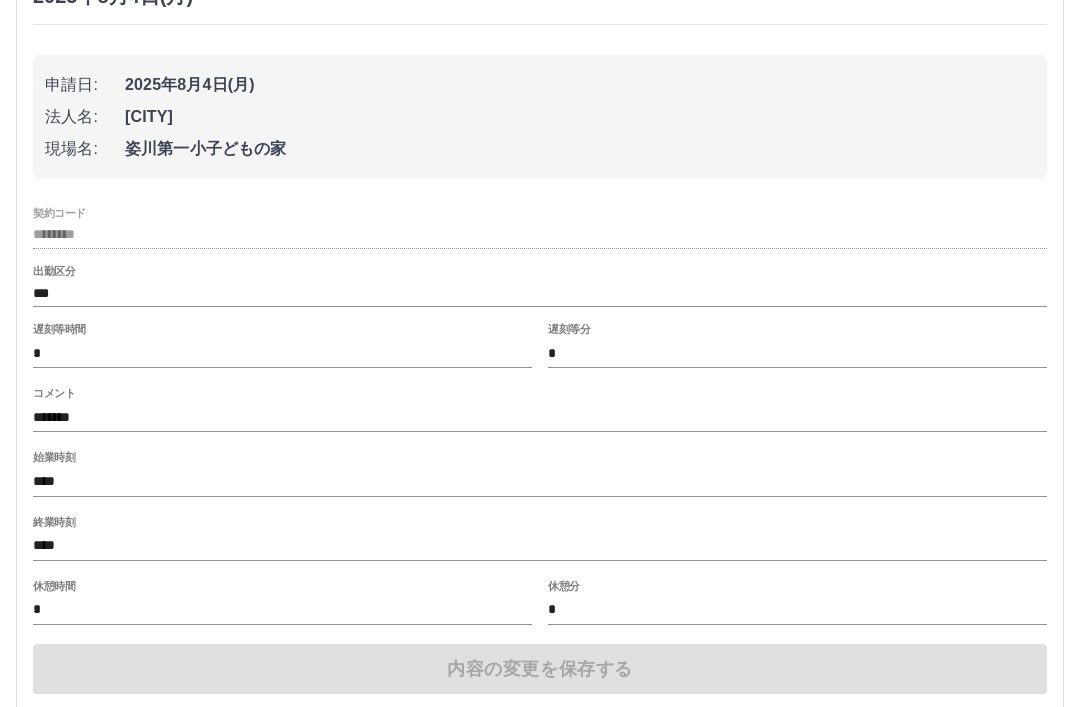 click on "[TIME]等時間 *" at bounding box center [282, 347] 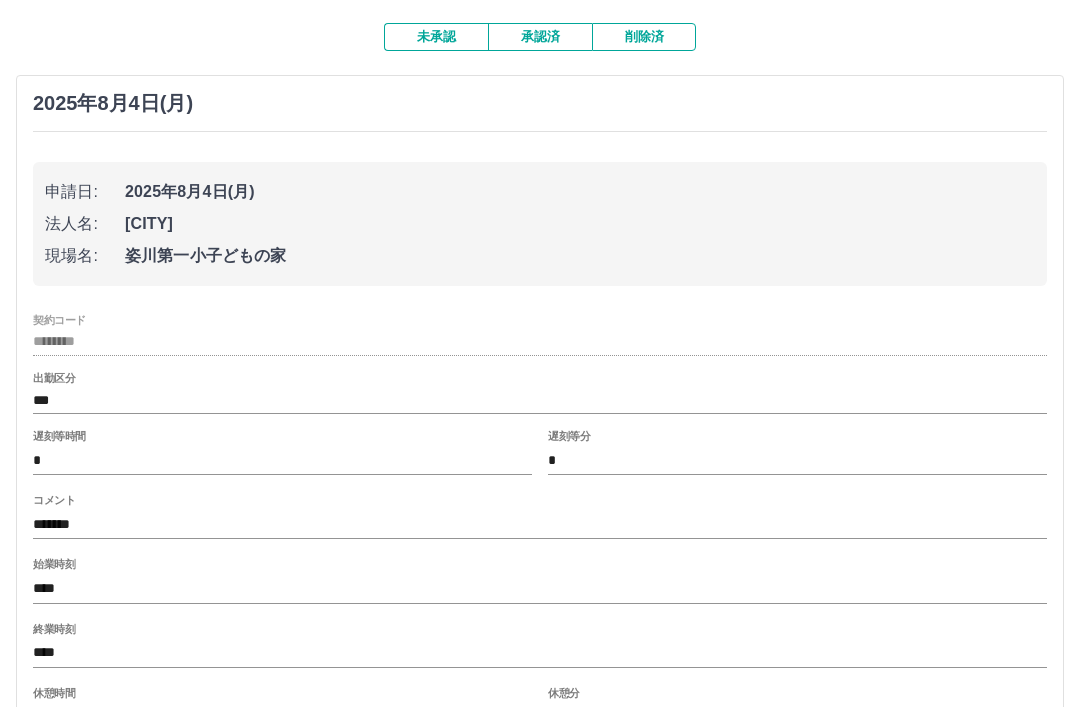 scroll, scrollTop: 110, scrollLeft: 0, axis: vertical 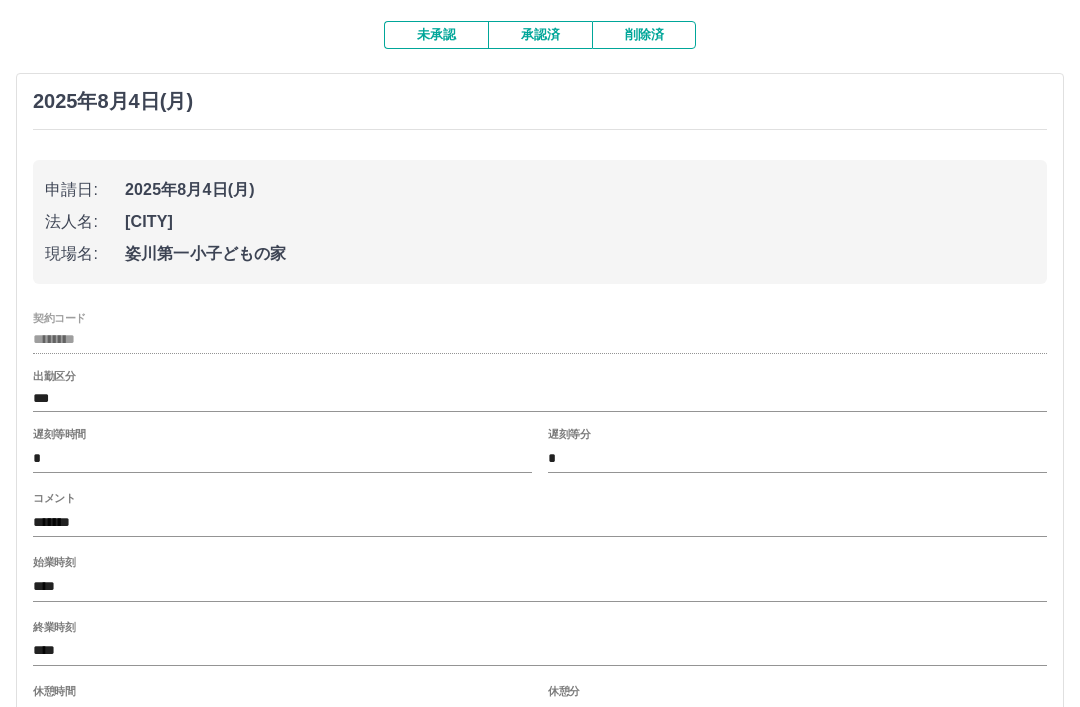 click on "*" at bounding box center (282, 458) 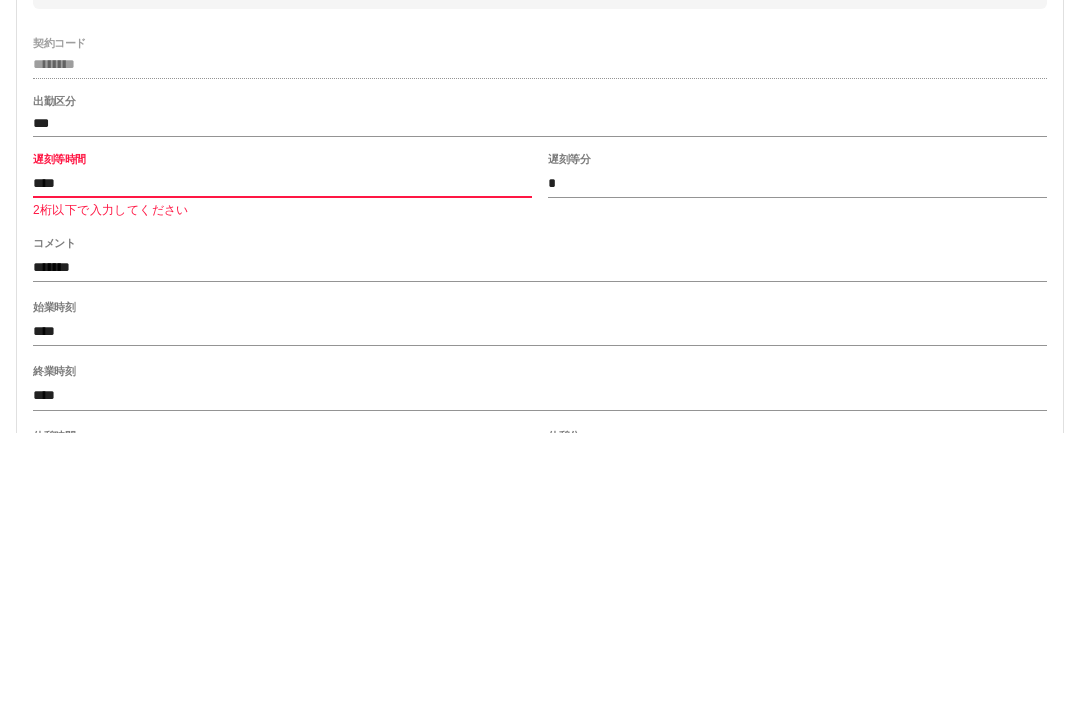 type on "****" 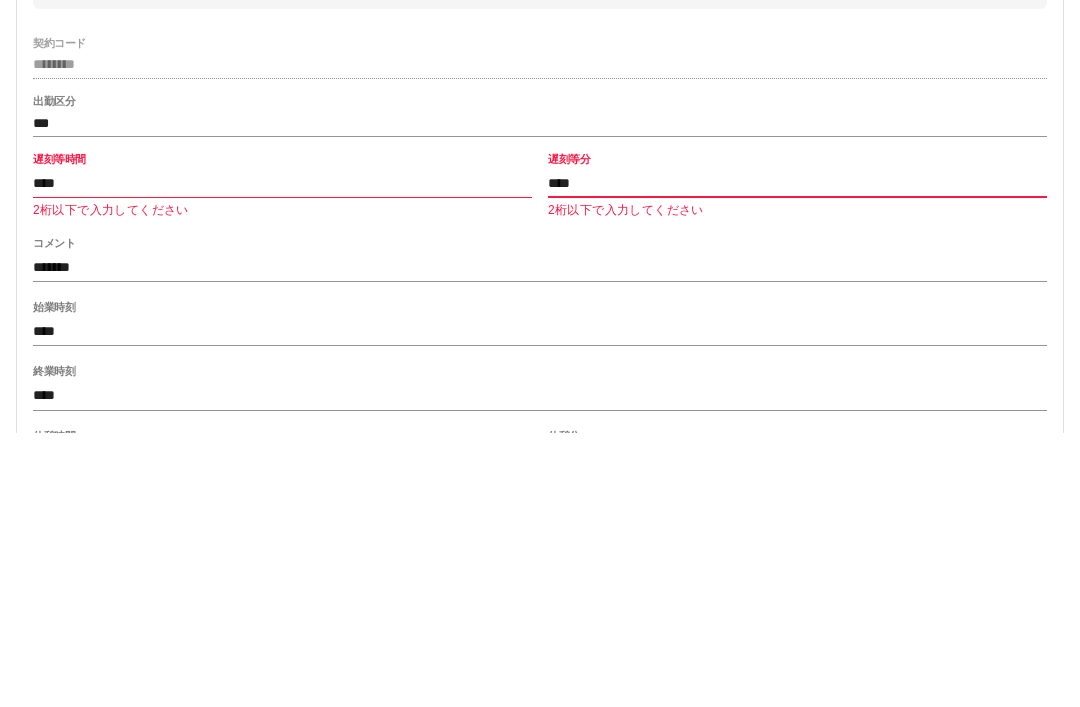 type on "****" 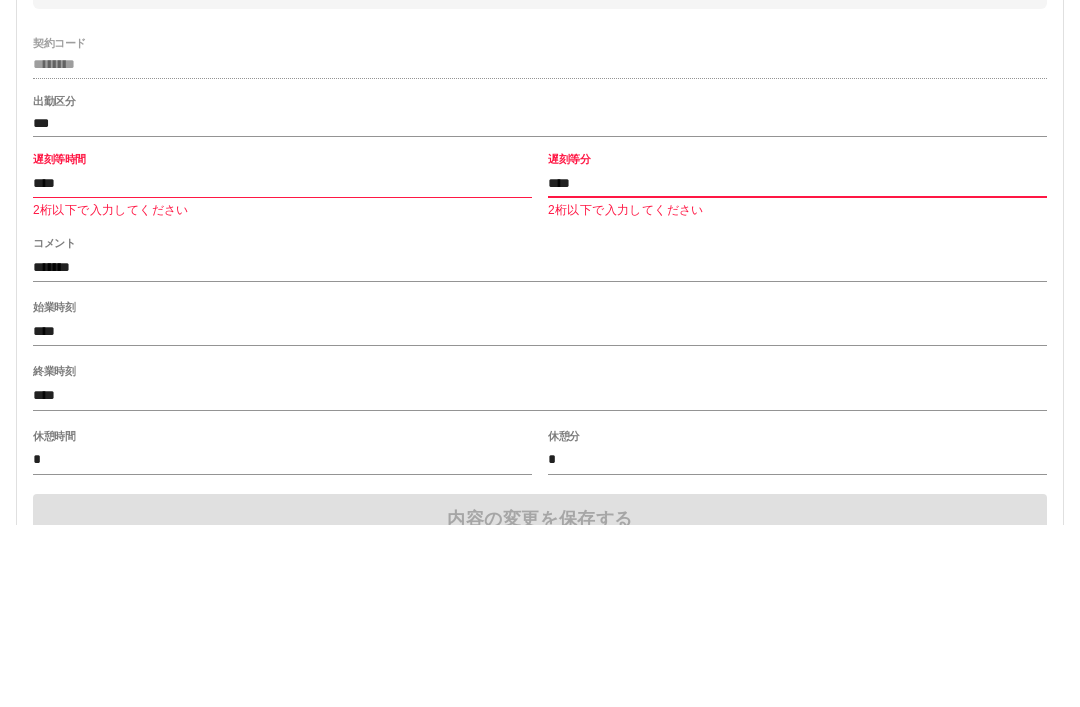scroll, scrollTop: 226, scrollLeft: 0, axis: vertical 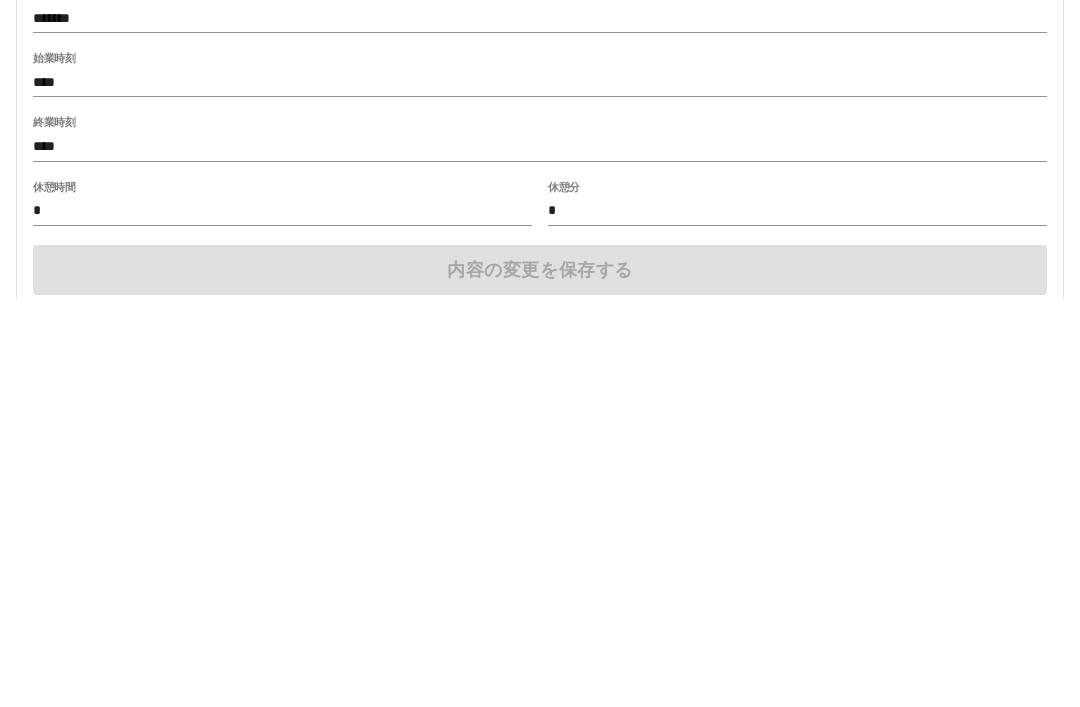 click on "****" at bounding box center (540, 554) 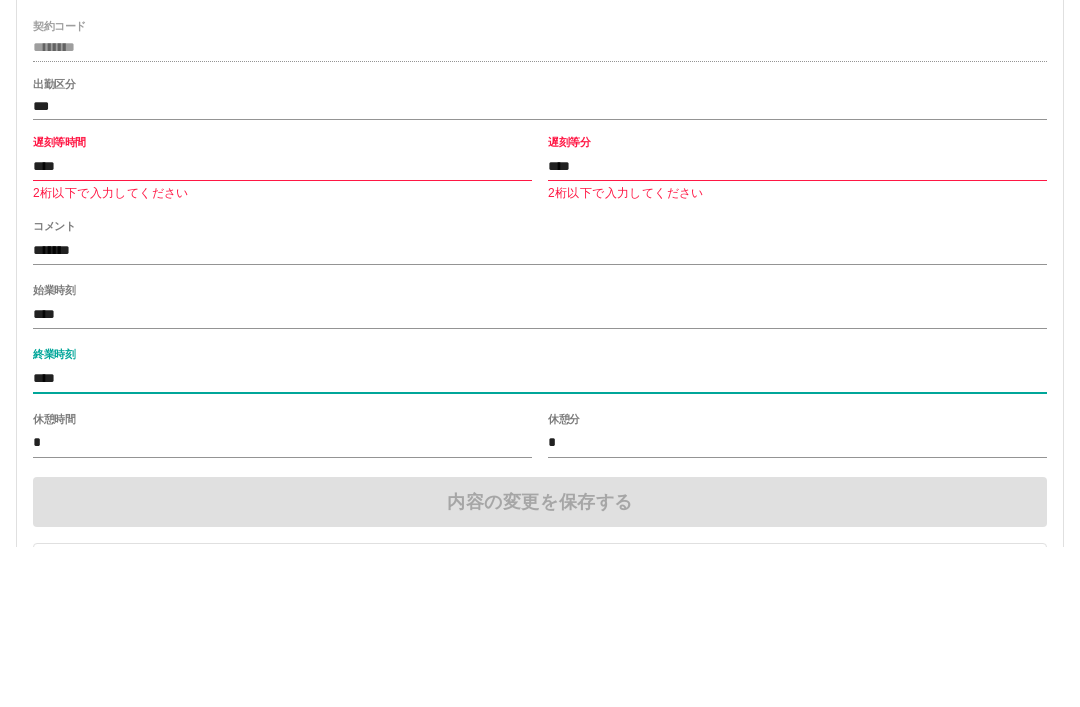 scroll, scrollTop: 258, scrollLeft: 0, axis: vertical 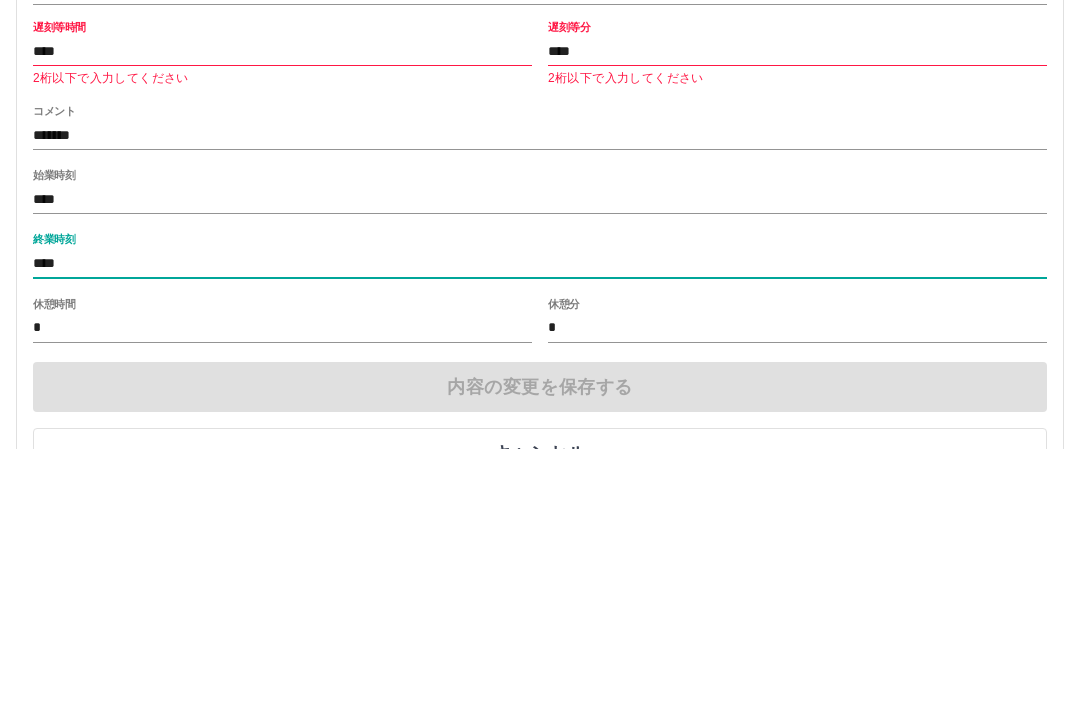 click on "****" at bounding box center [282, 310] 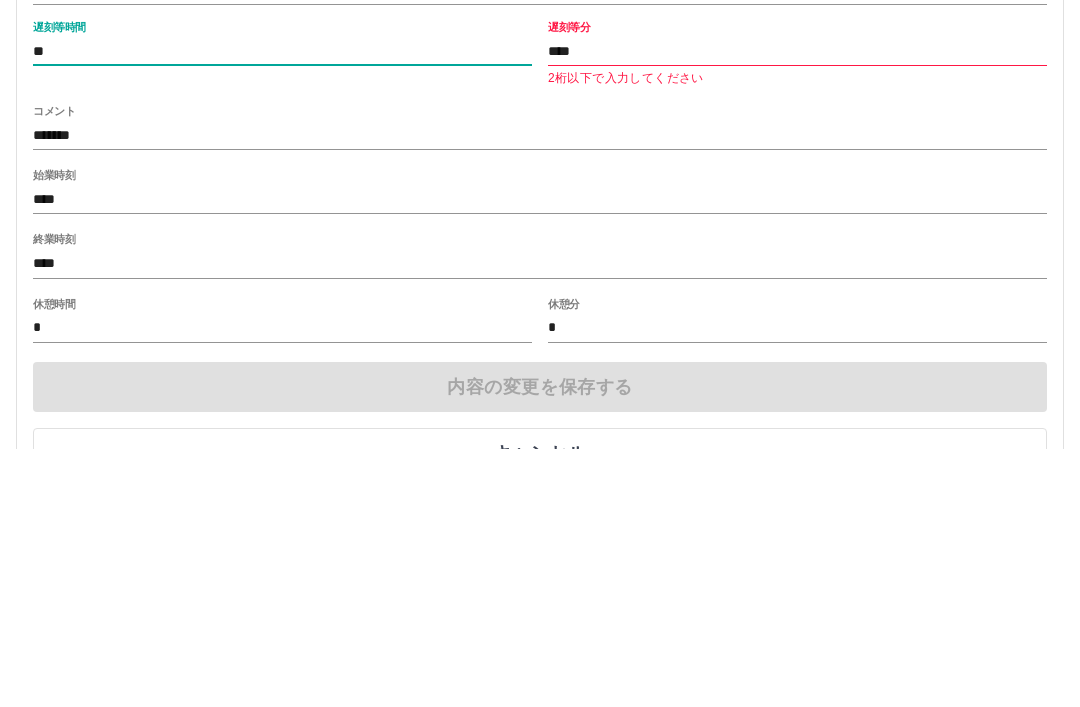 type on "*" 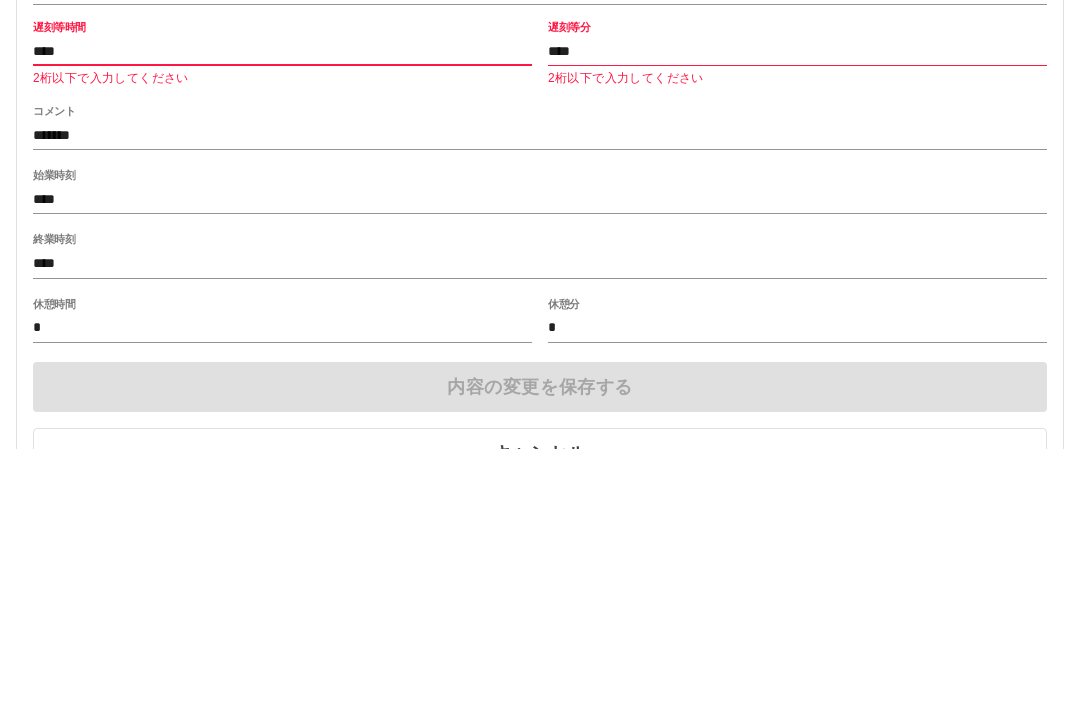 type on "****" 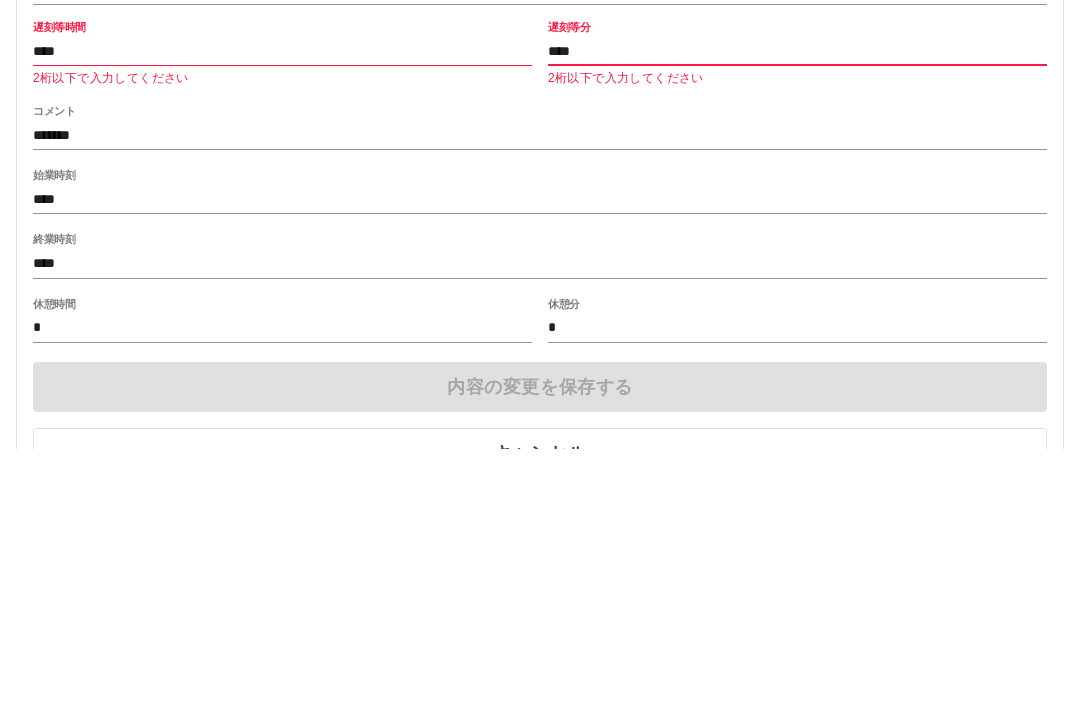 type on "****" 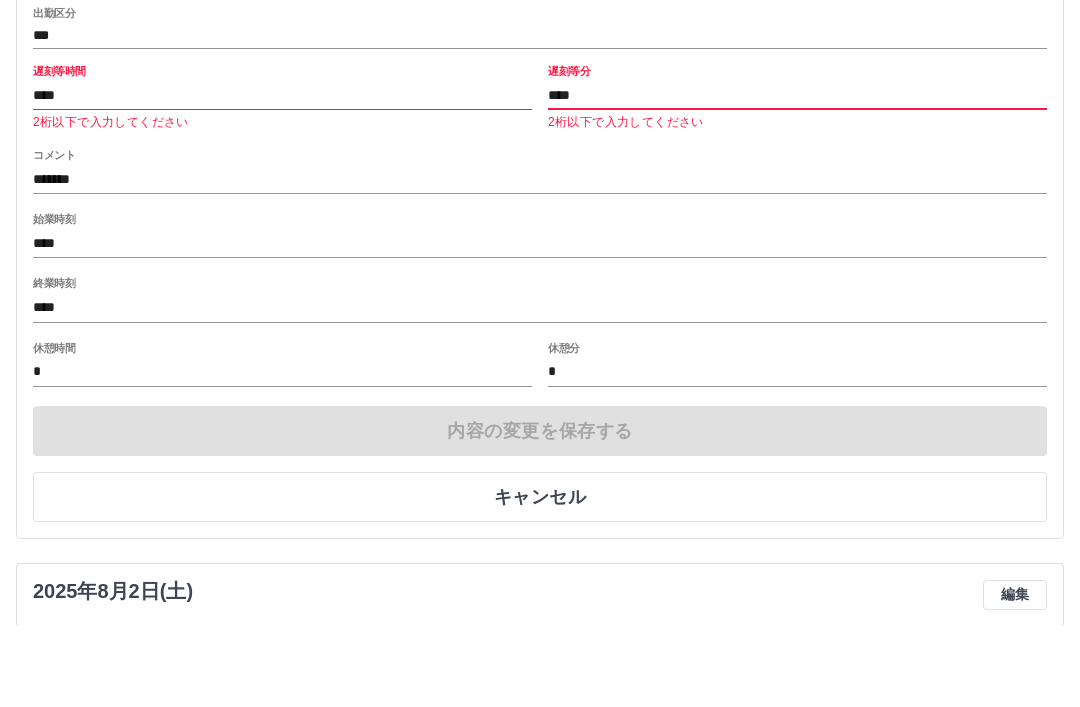 scroll, scrollTop: 383, scrollLeft: 0, axis: vertical 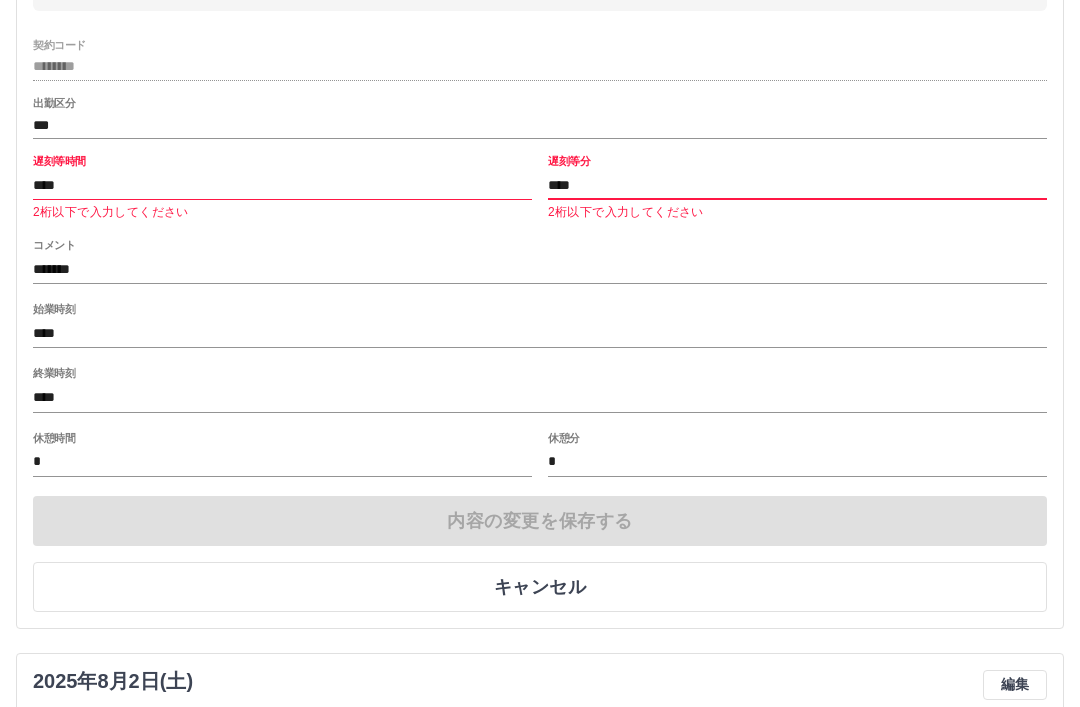 click on "***" at bounding box center [540, 125] 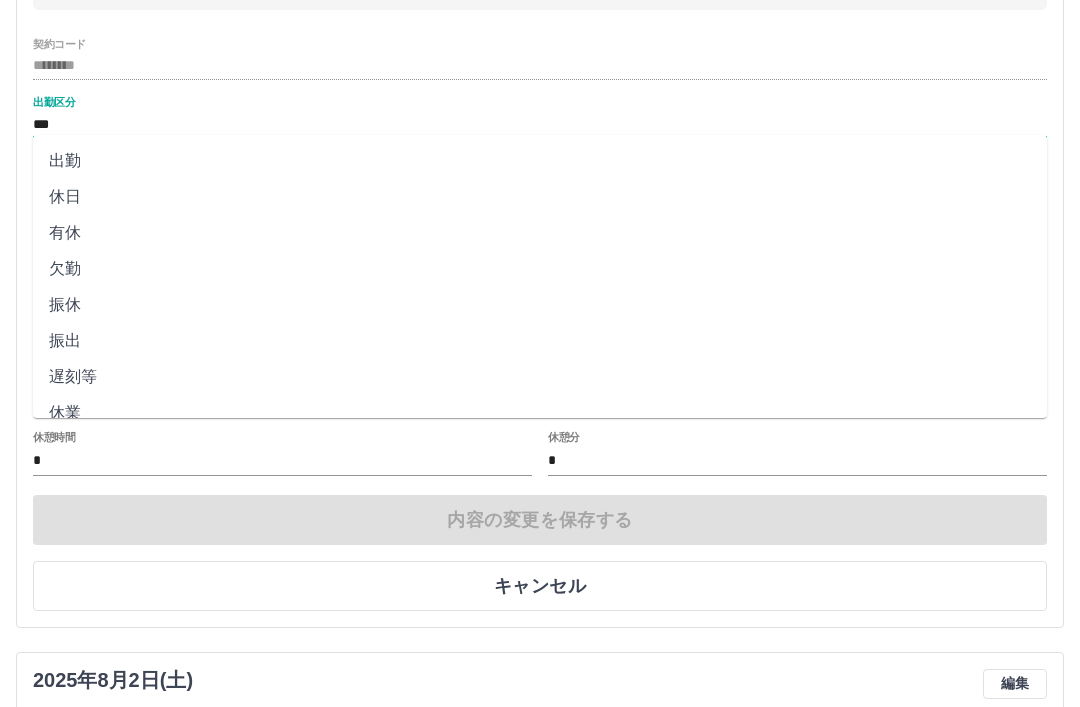 scroll, scrollTop: 384, scrollLeft: 0, axis: vertical 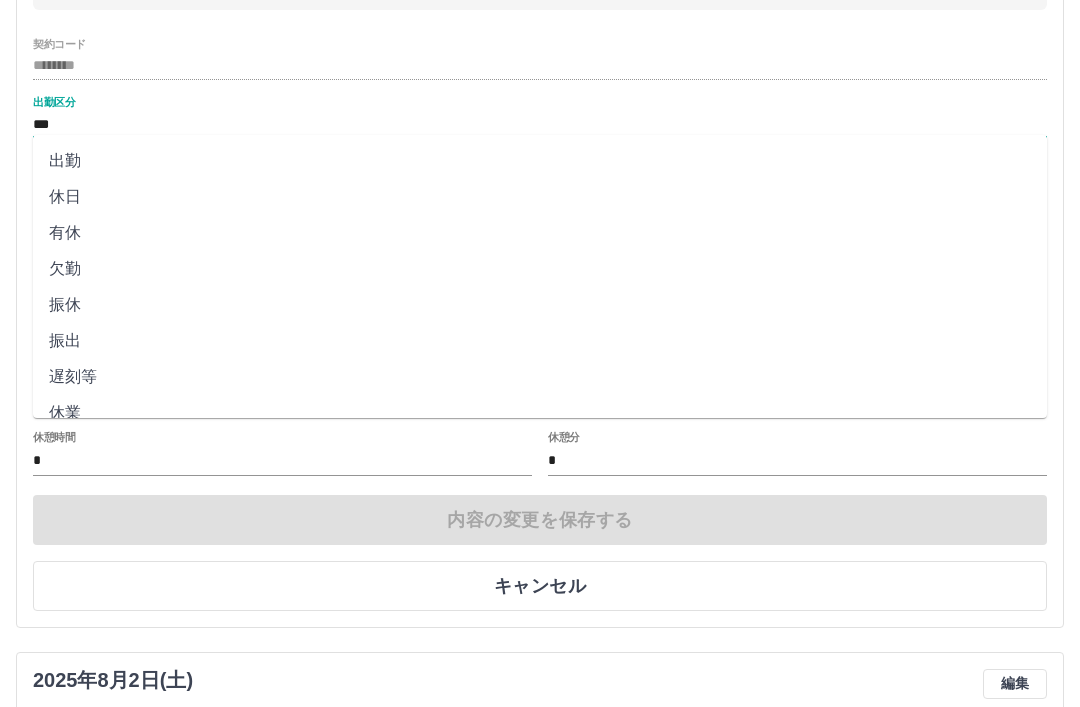 click on "********" at bounding box center [540, 66] 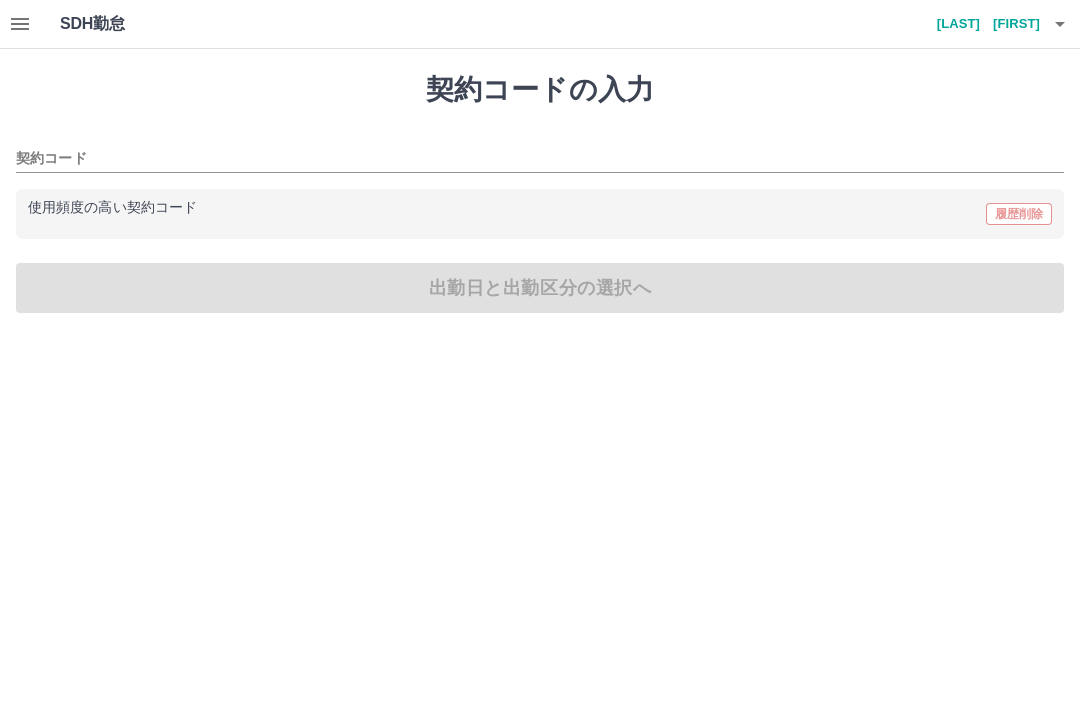 scroll, scrollTop: 0, scrollLeft: 0, axis: both 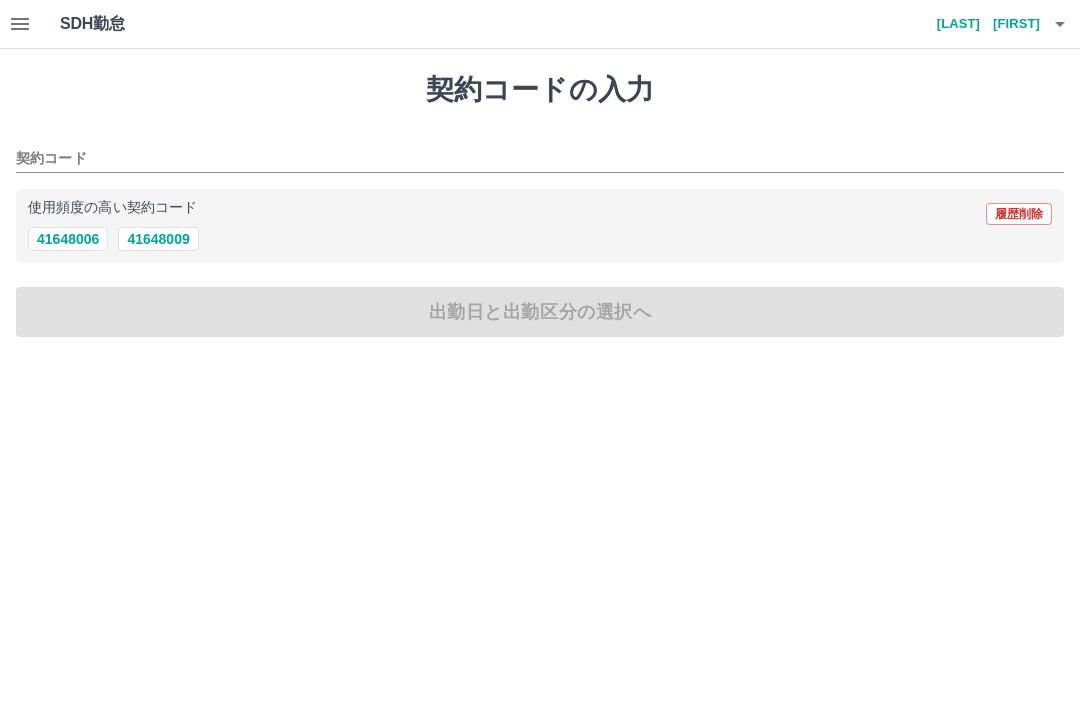 click 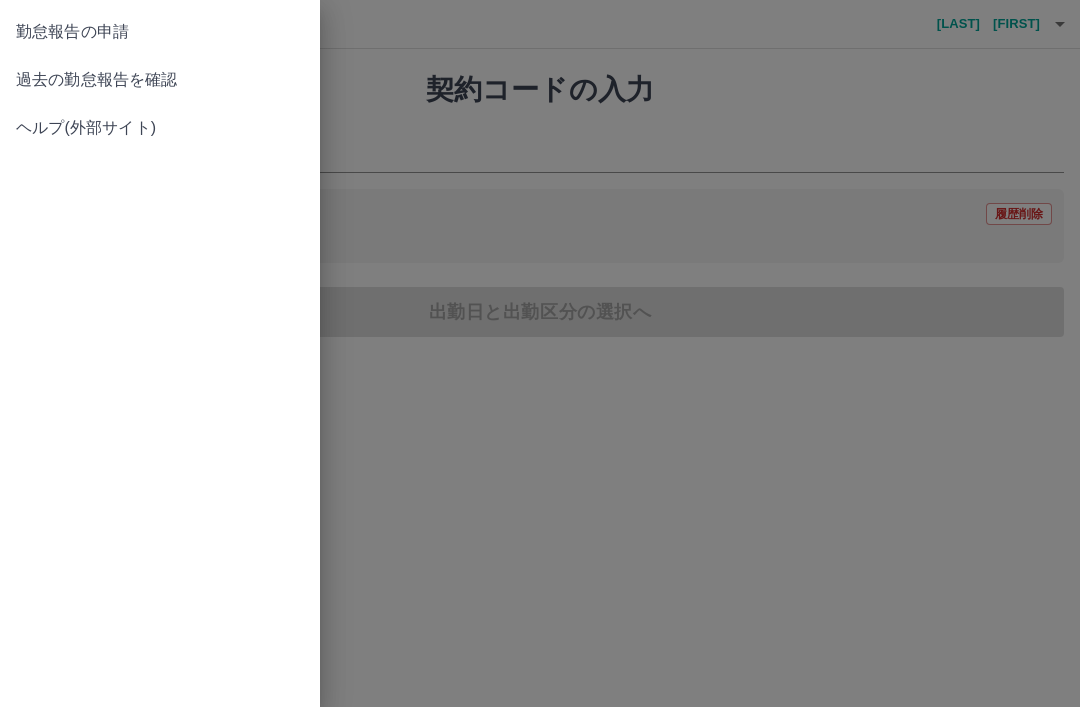 click on "過去の勤怠報告を確認" at bounding box center [160, 80] 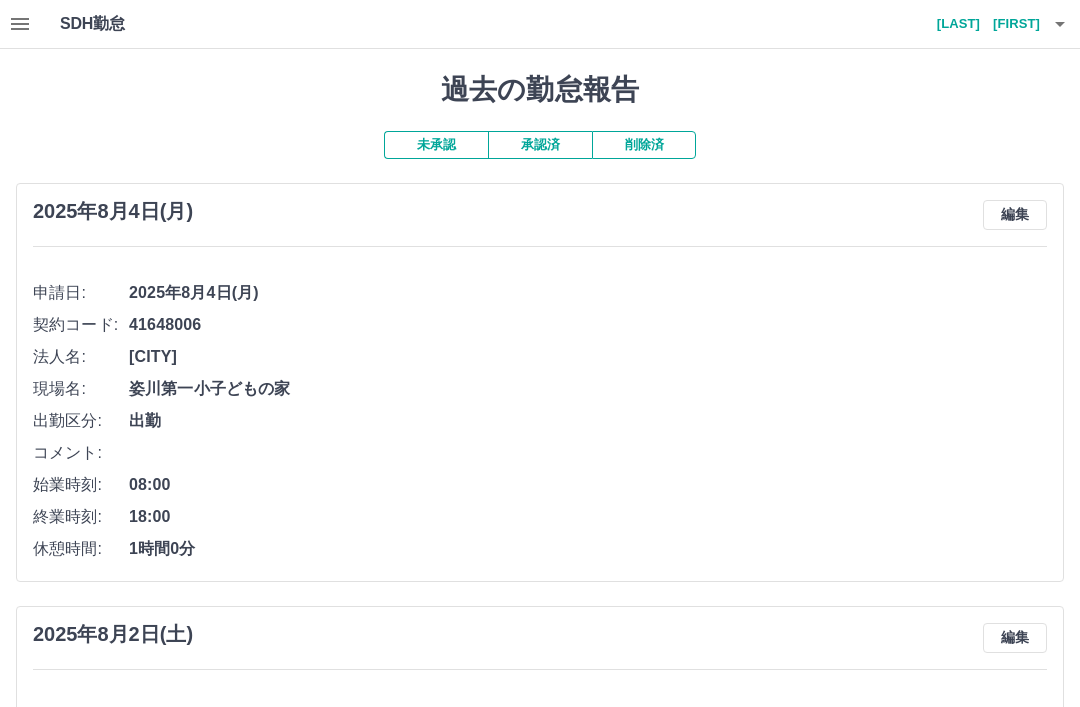 click on "編集" at bounding box center (1015, 215) 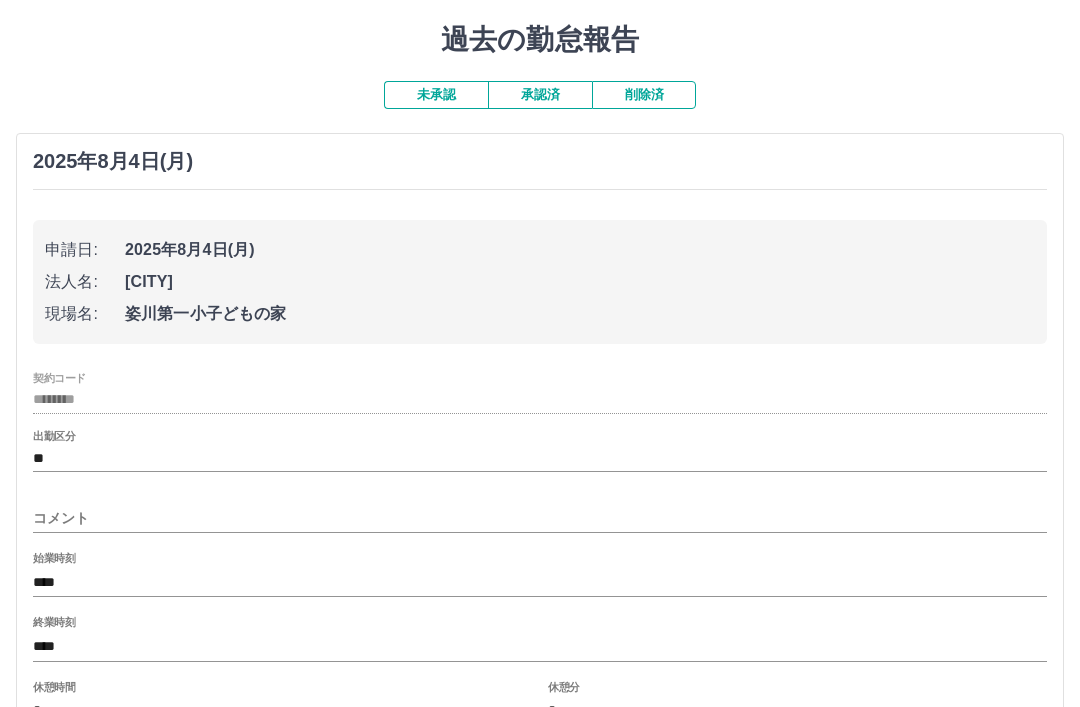 click on "**" at bounding box center (540, 459) 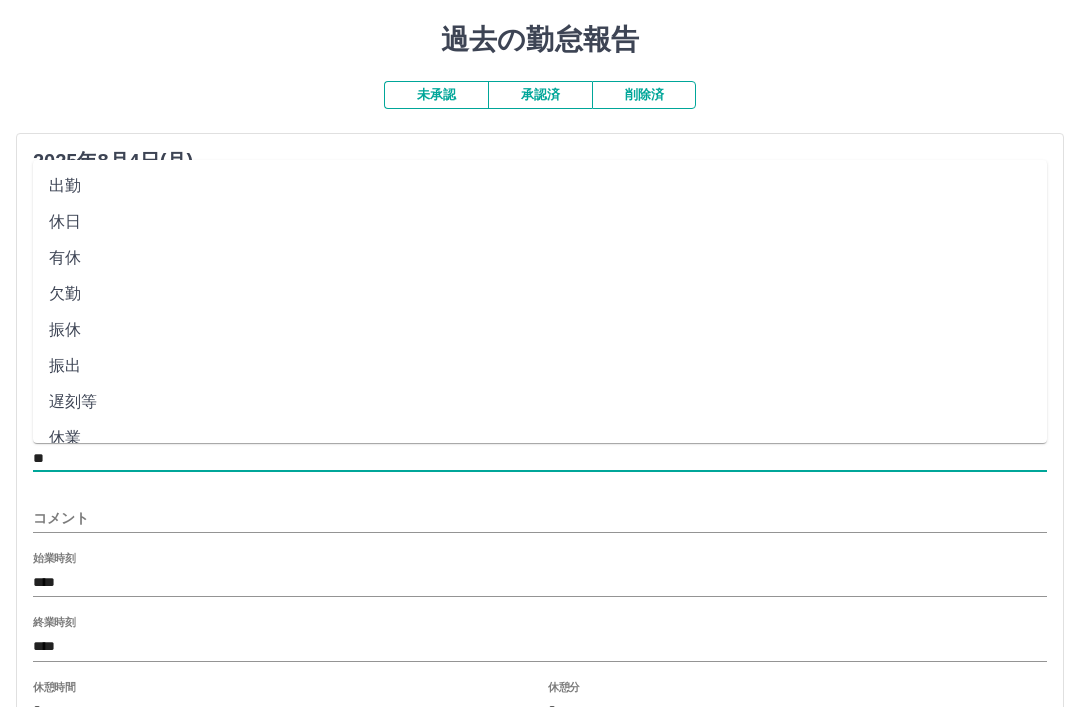 click on "遅刻等" at bounding box center (540, 402) 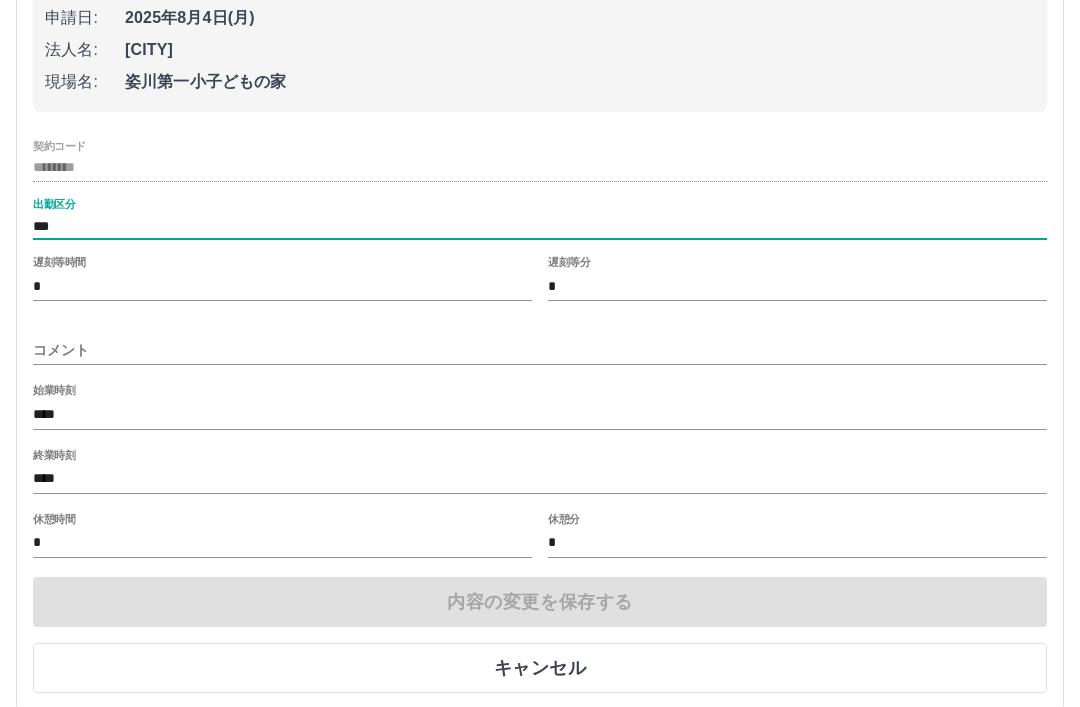 scroll, scrollTop: 288, scrollLeft: 0, axis: vertical 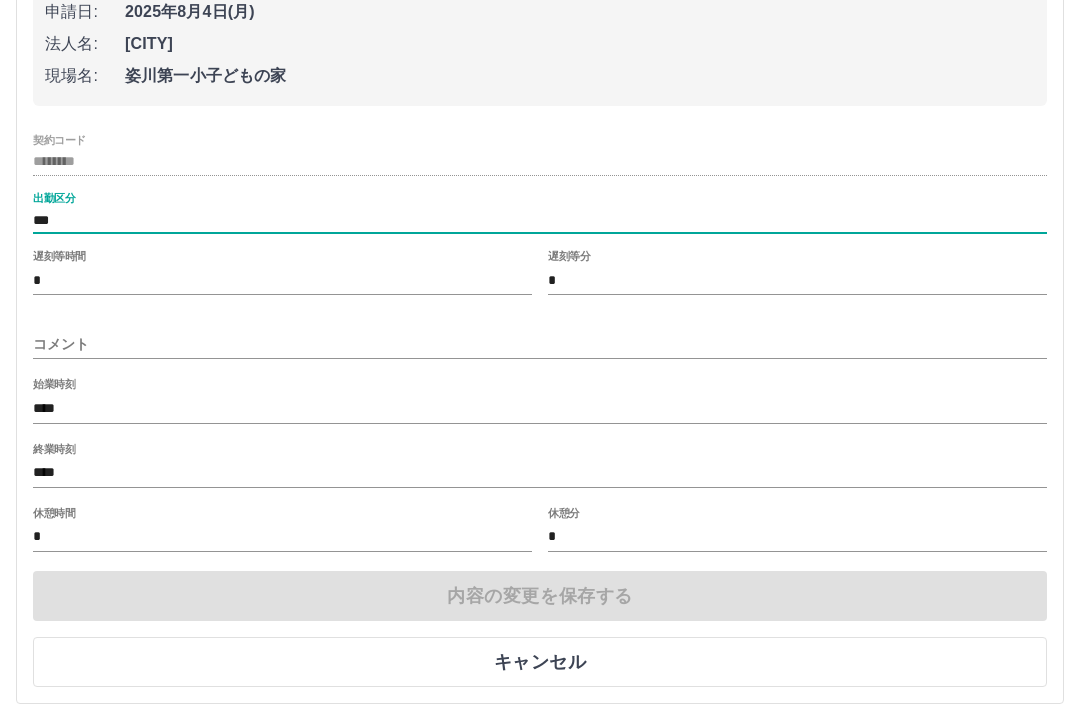 click on "****" at bounding box center [540, 473] 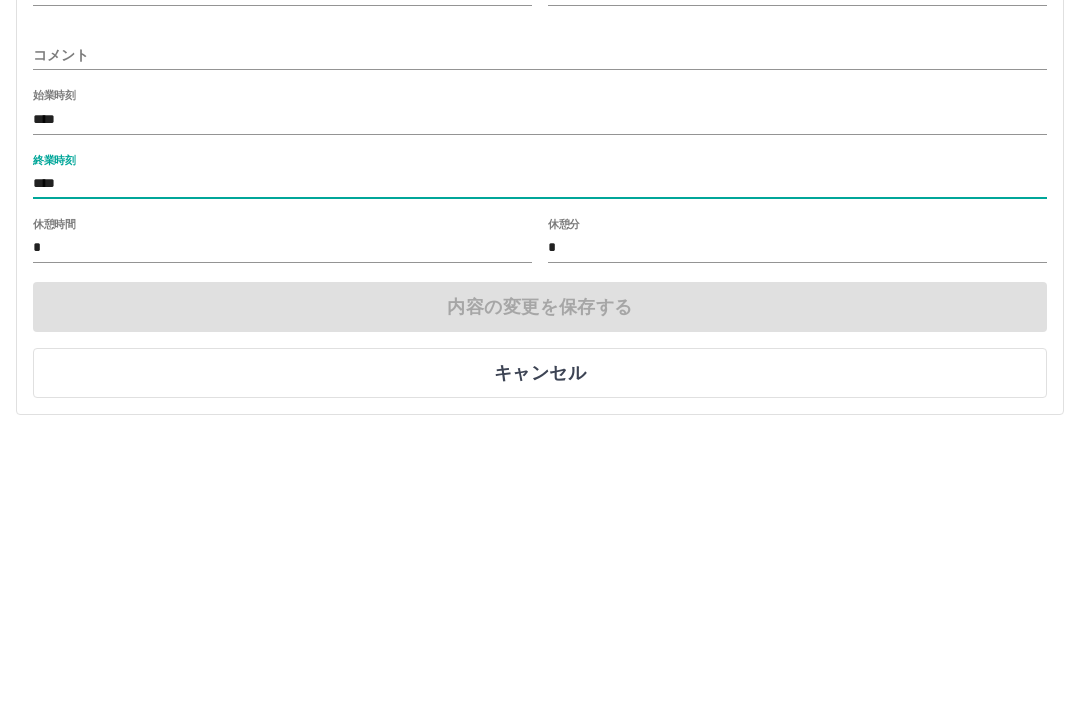 click on "****" at bounding box center [540, 473] 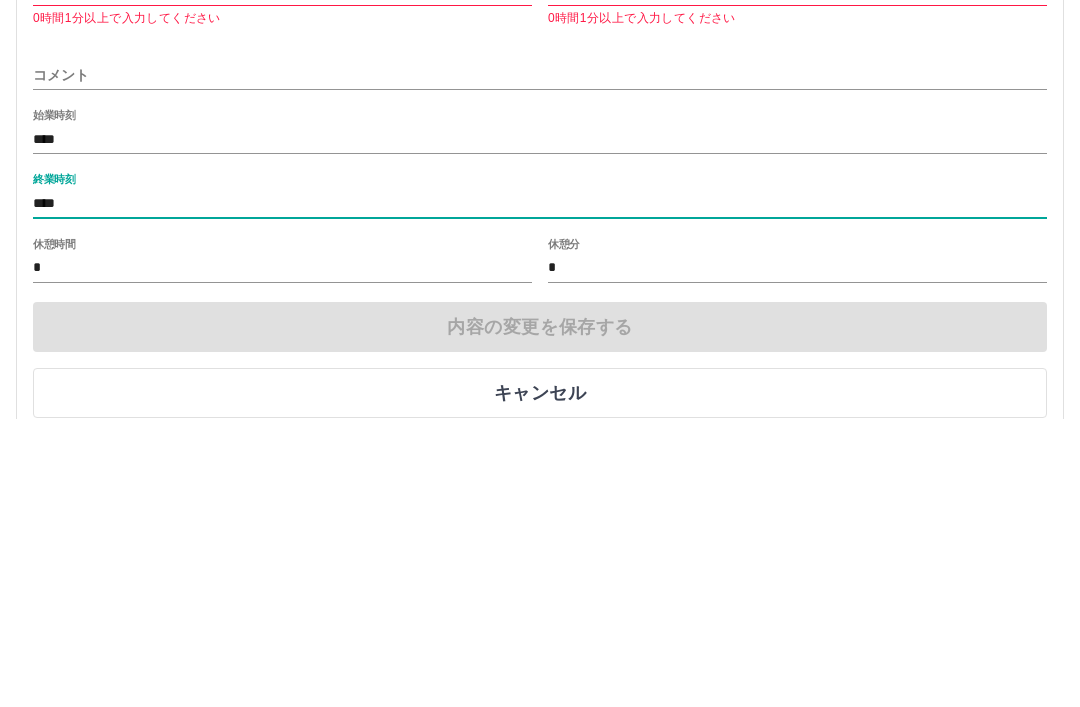 type on "****" 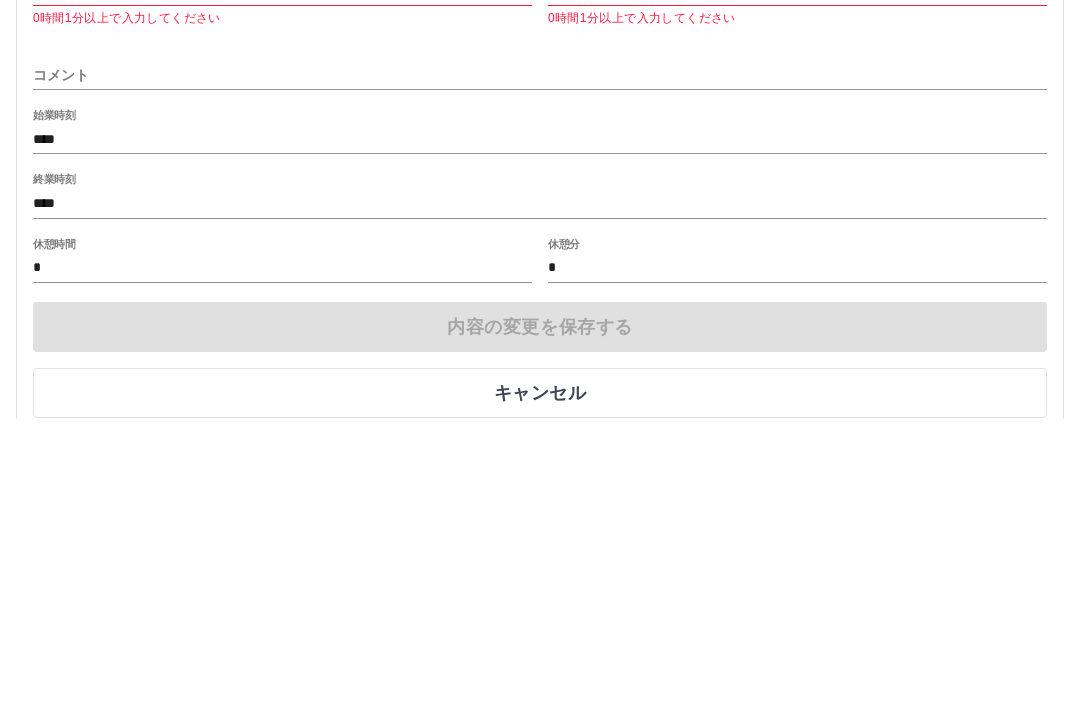 scroll, scrollTop: 577, scrollLeft: 0, axis: vertical 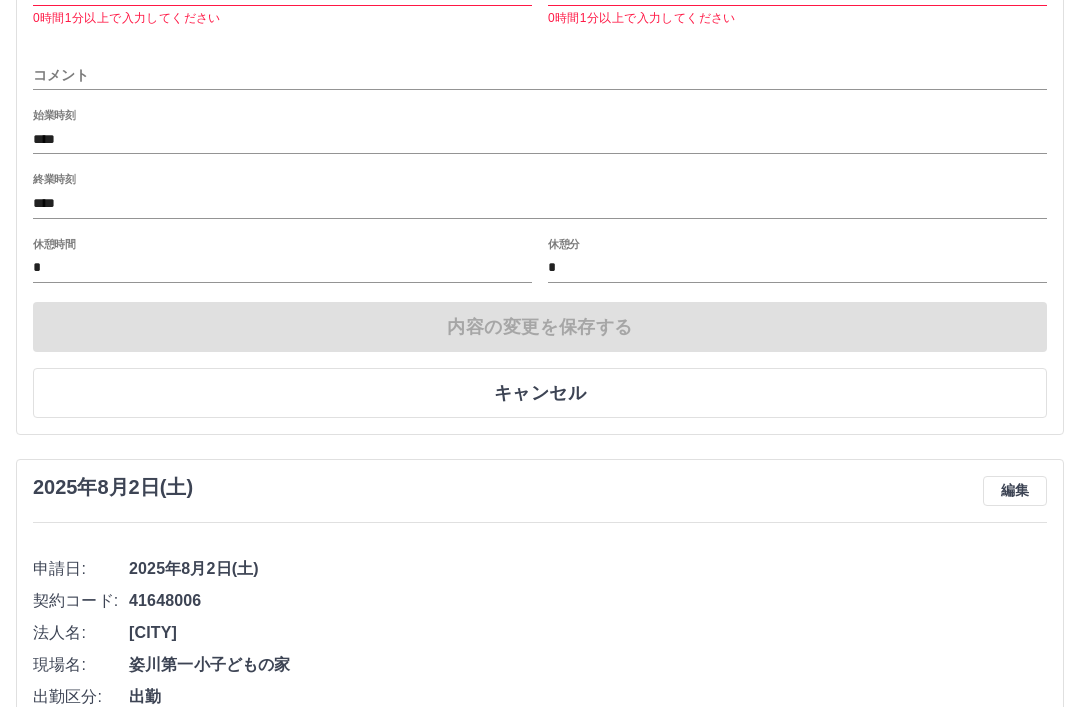 click on "*" at bounding box center [282, 268] 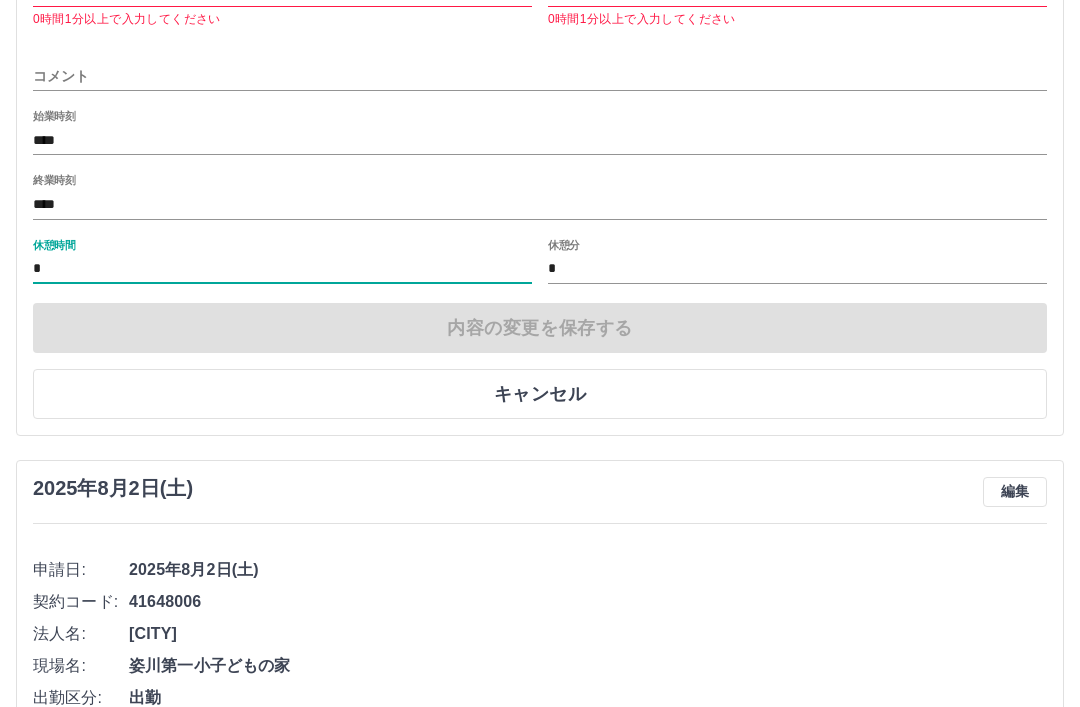 click on "休憩時間 *" at bounding box center [282, 263] 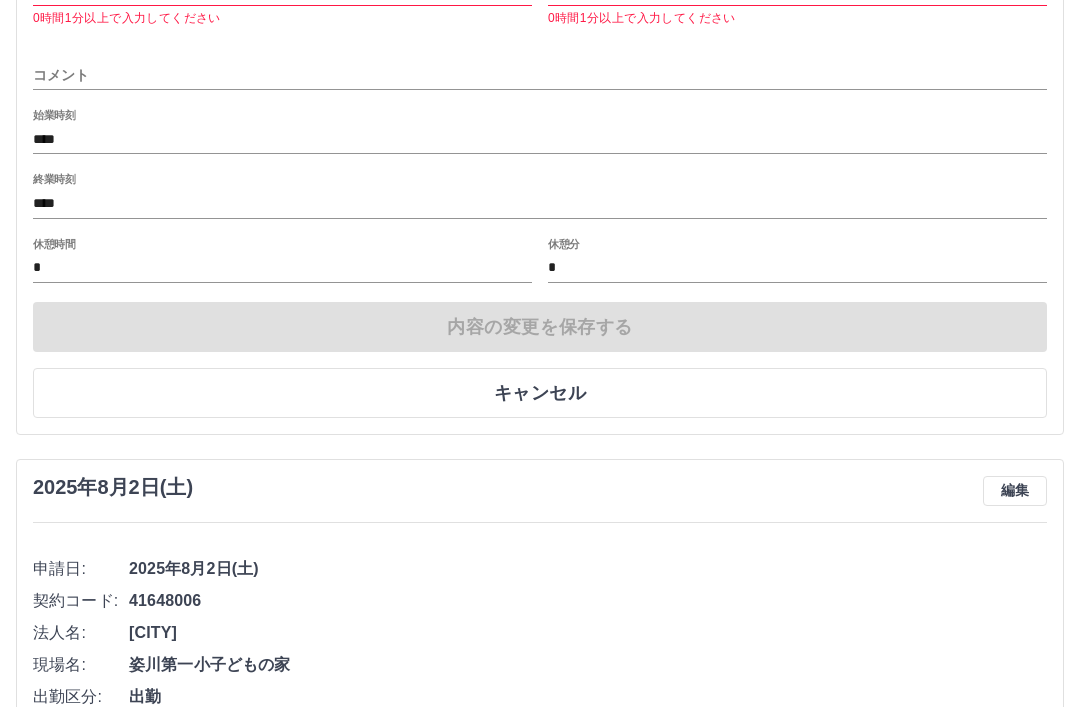 click on "*" at bounding box center [282, 268] 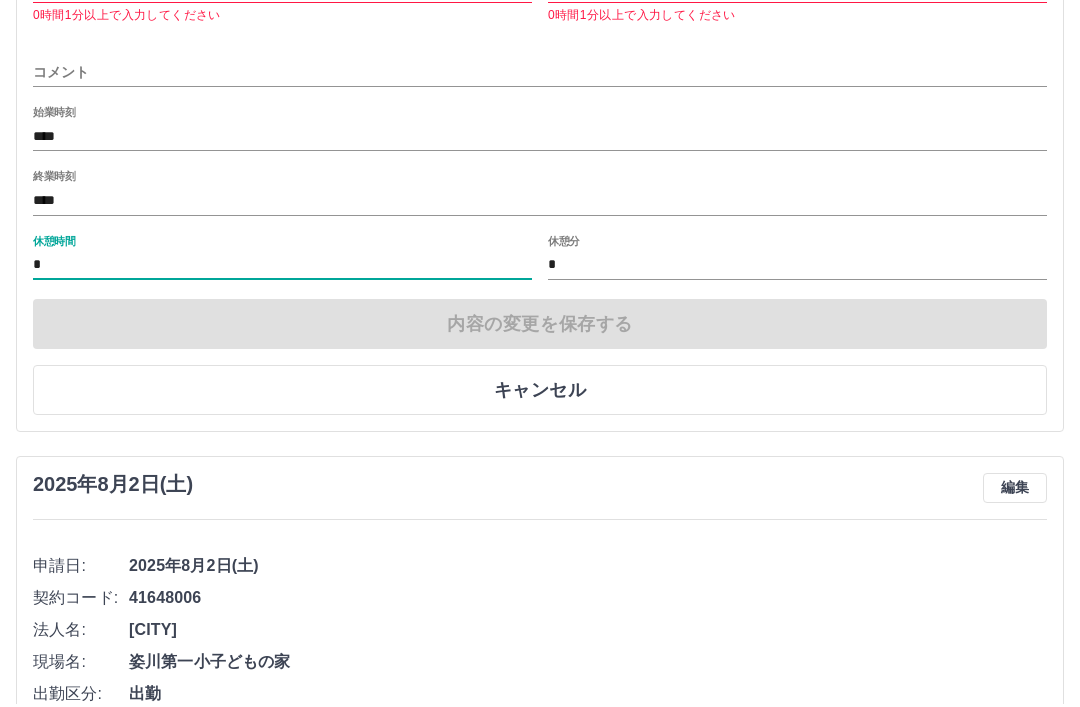 type on "*" 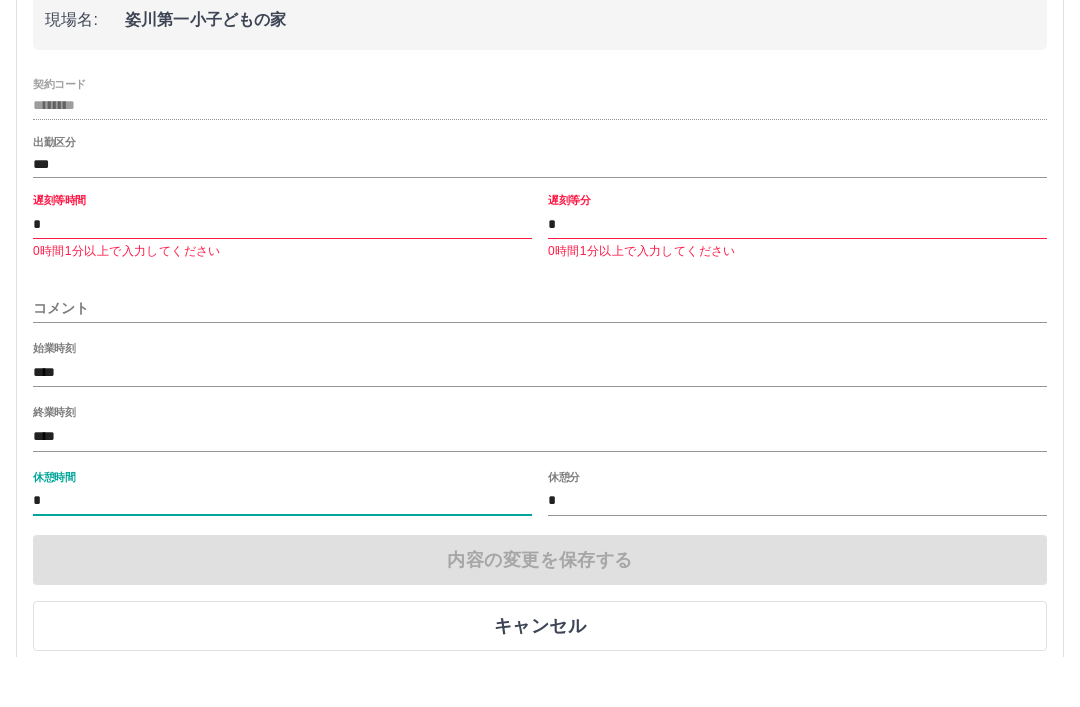 scroll, scrollTop: 287, scrollLeft: 0, axis: vertical 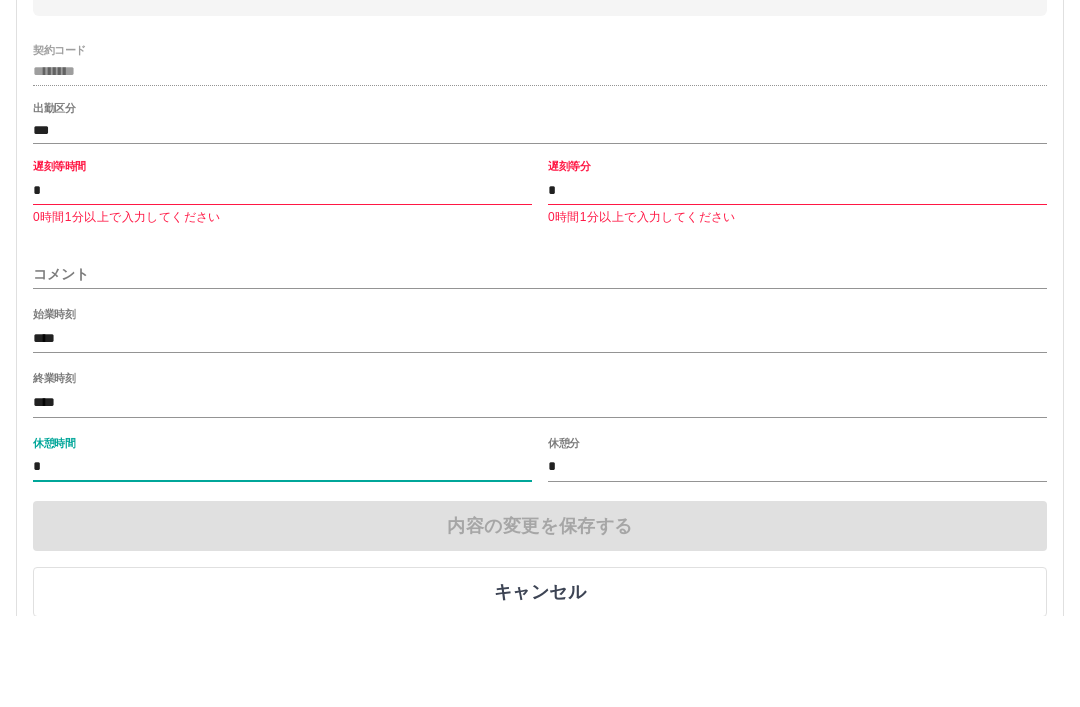 click on "***" at bounding box center [540, 221] 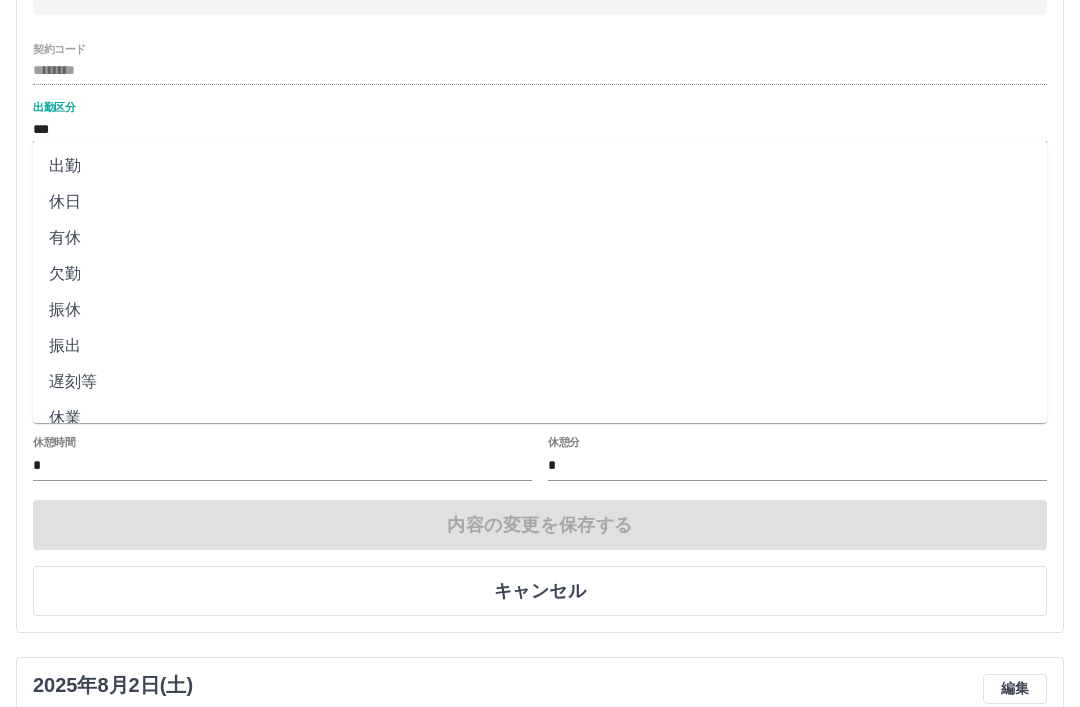 click on "出勤" at bounding box center [540, 166] 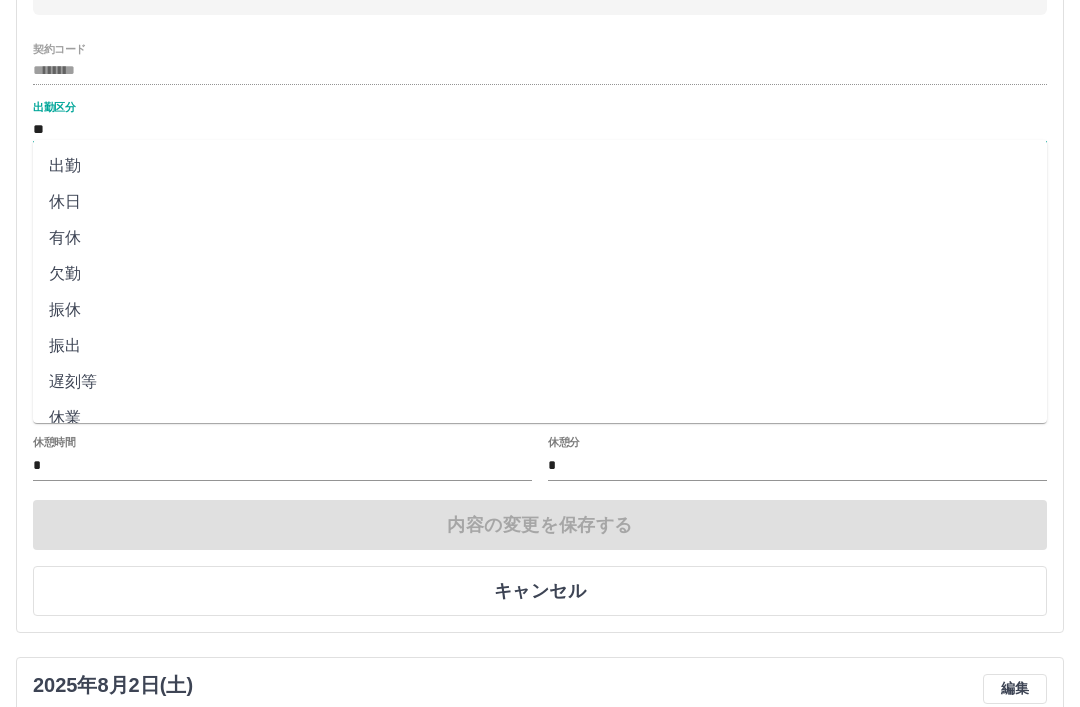 click on "コメント" at bounding box center [540, 273] 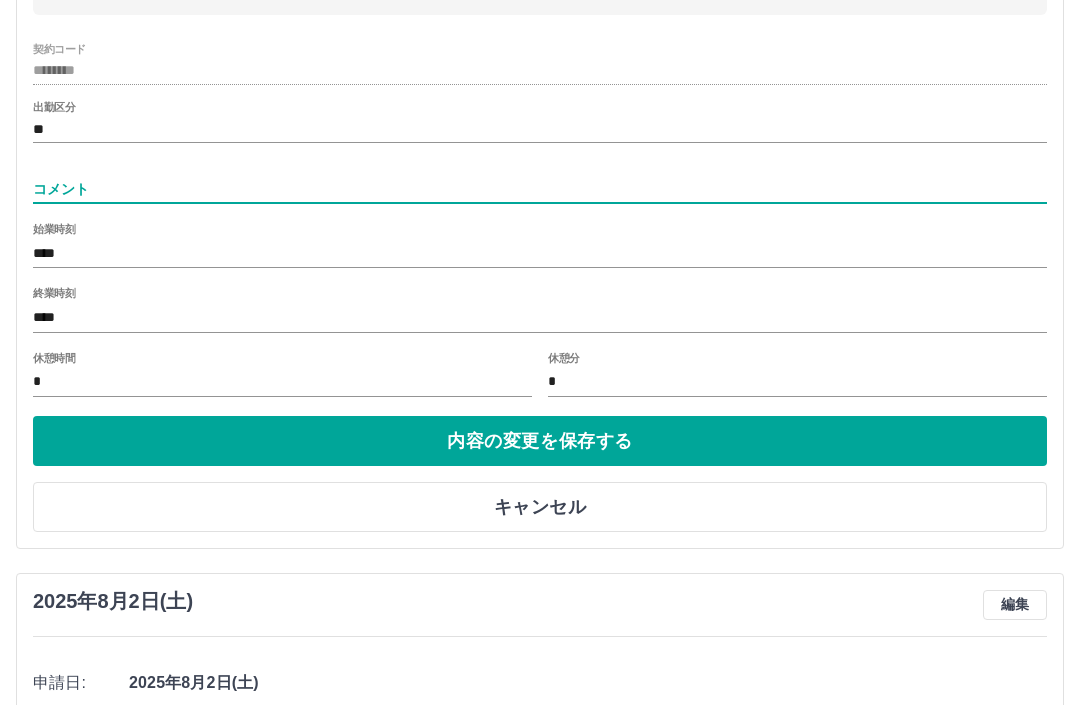 scroll, scrollTop: 372, scrollLeft: 0, axis: vertical 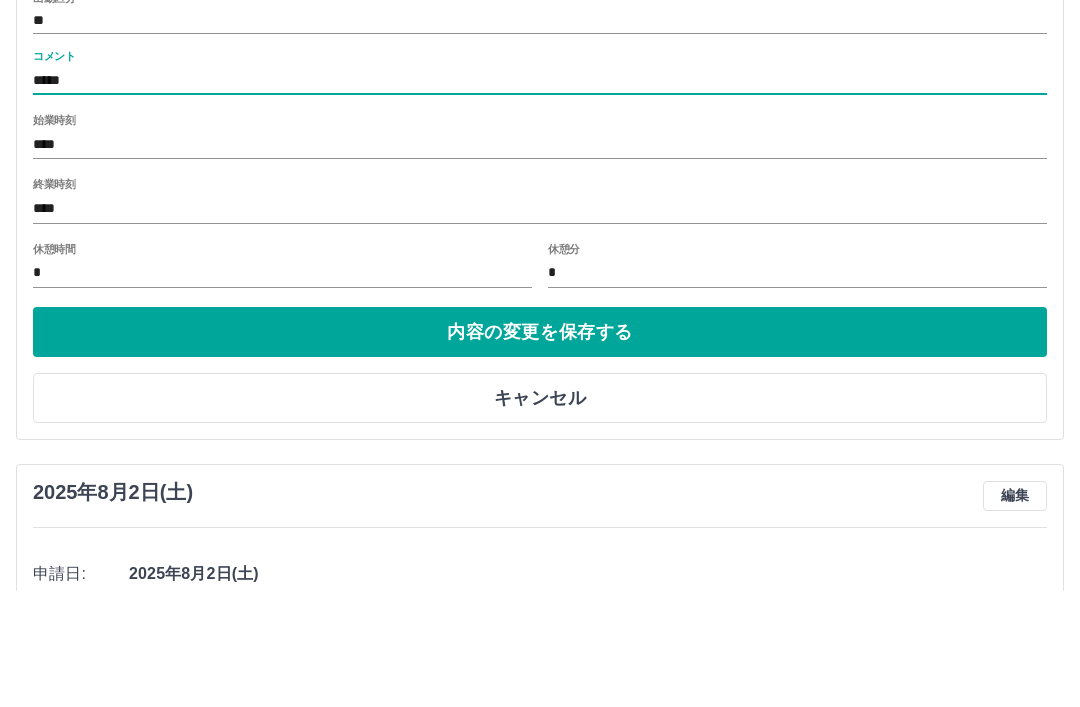 type on "****" 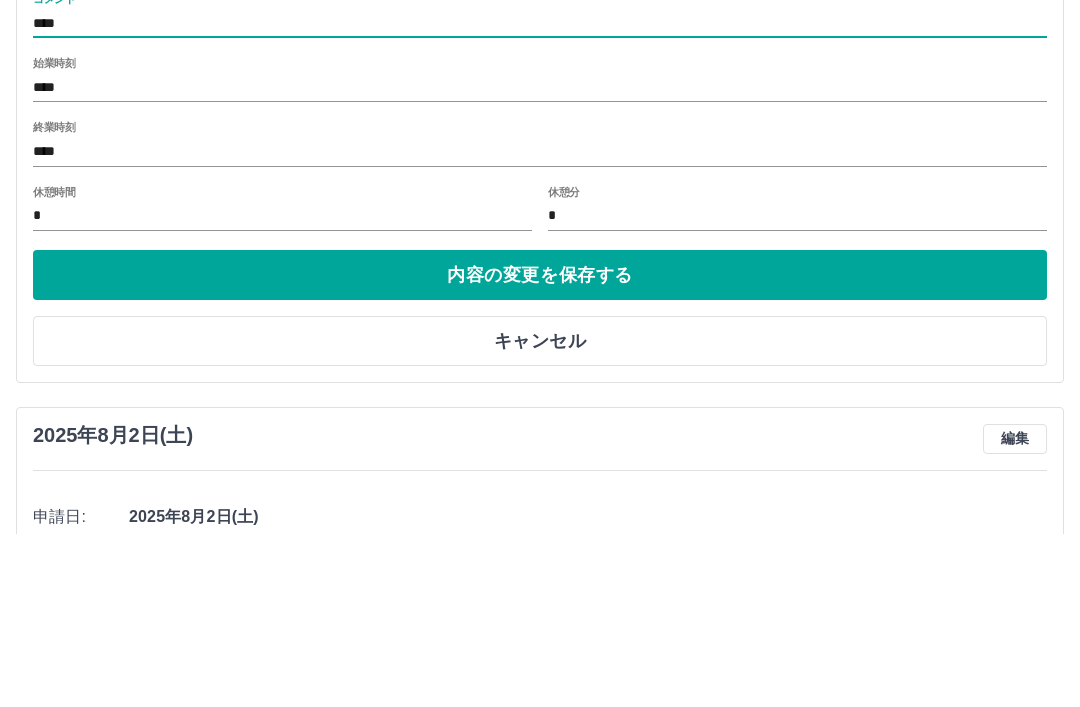 click on "内容の変更を保存する" at bounding box center (540, 448) 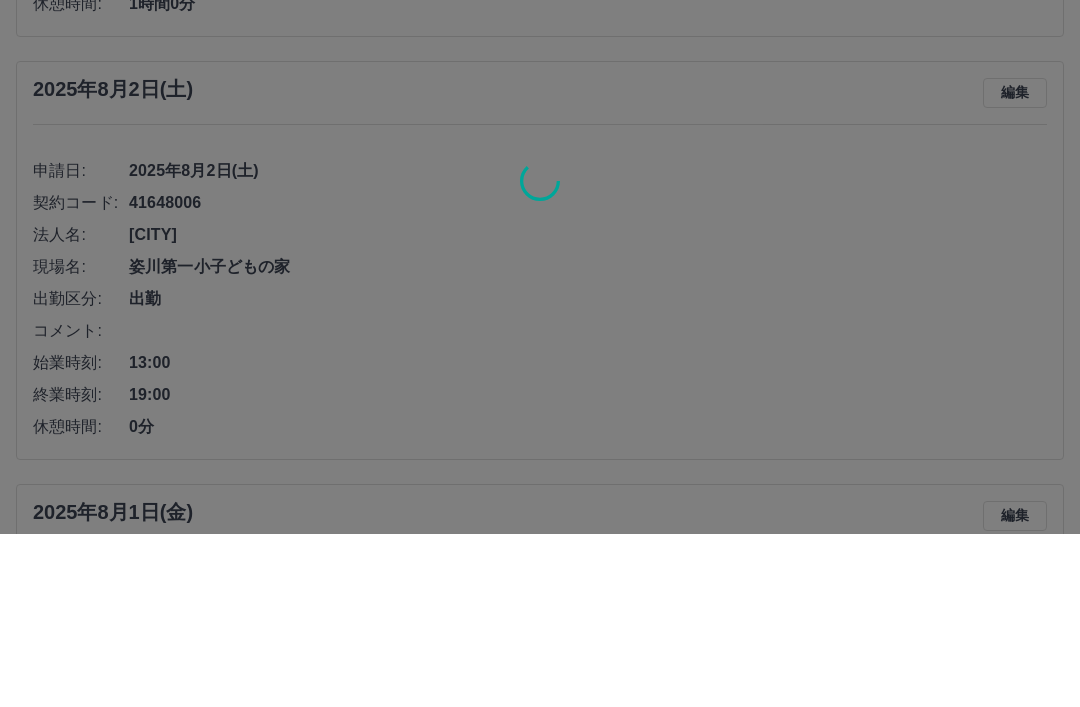 scroll, scrollTop: 546, scrollLeft: 0, axis: vertical 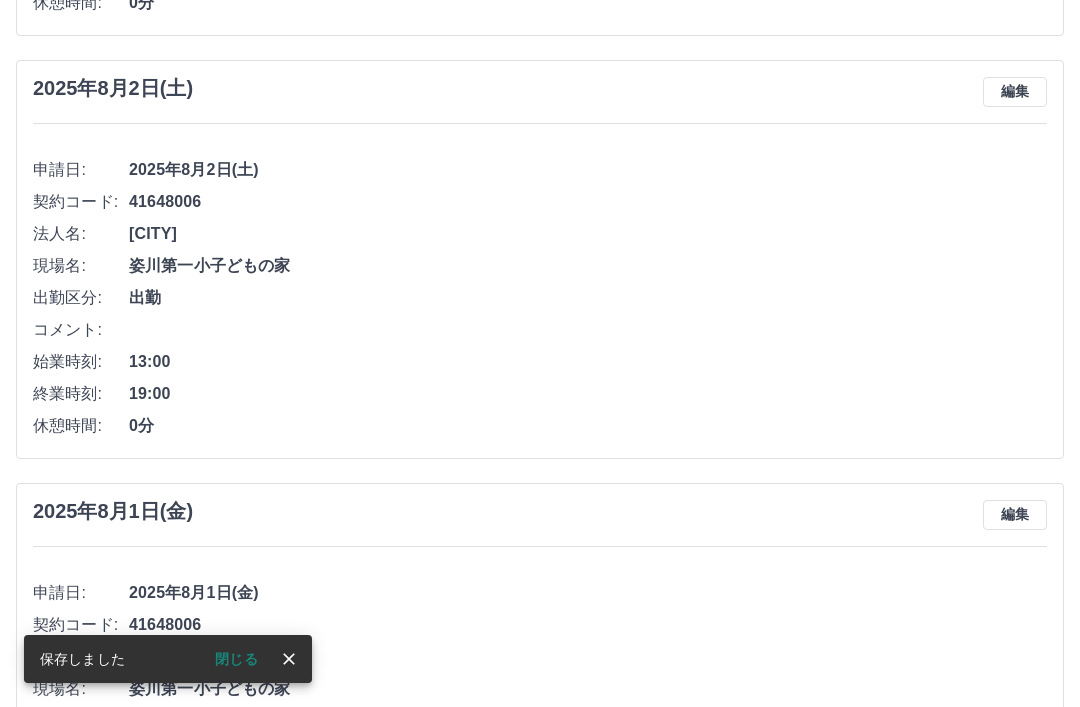 click 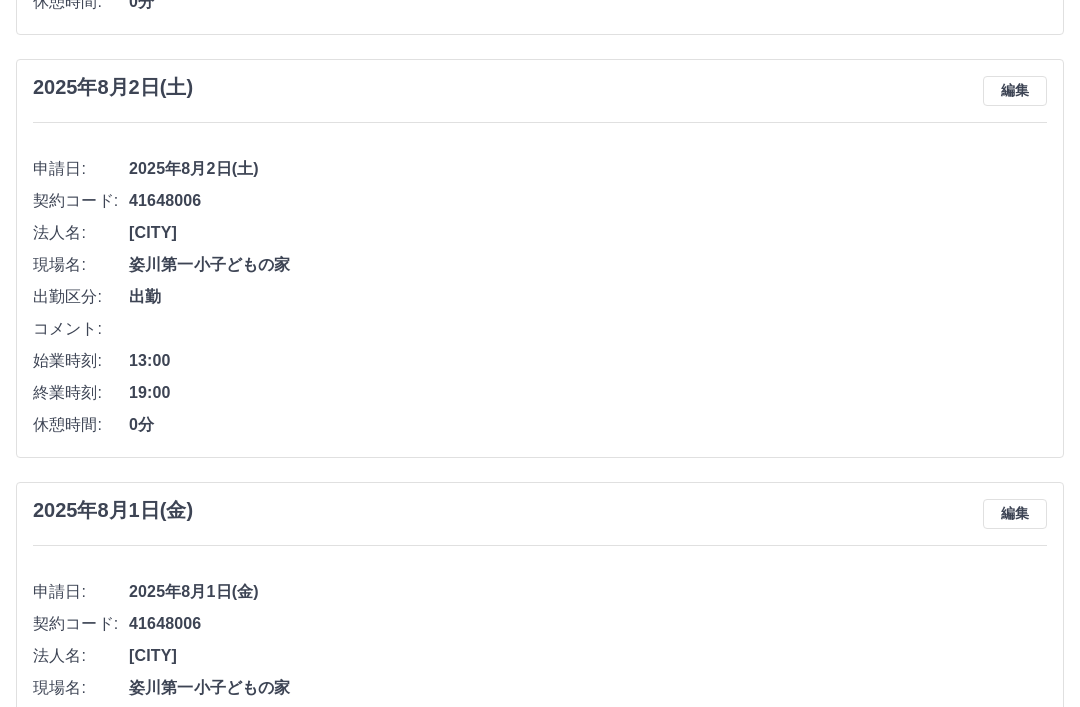 scroll, scrollTop: 610, scrollLeft: 0, axis: vertical 